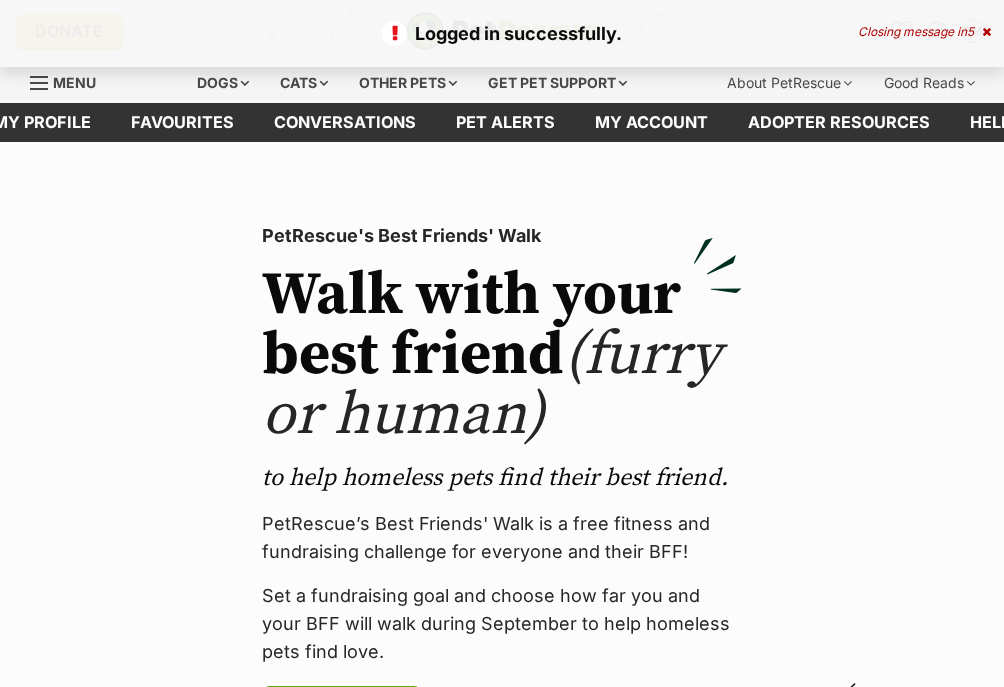 scroll, scrollTop: 0, scrollLeft: 0, axis: both 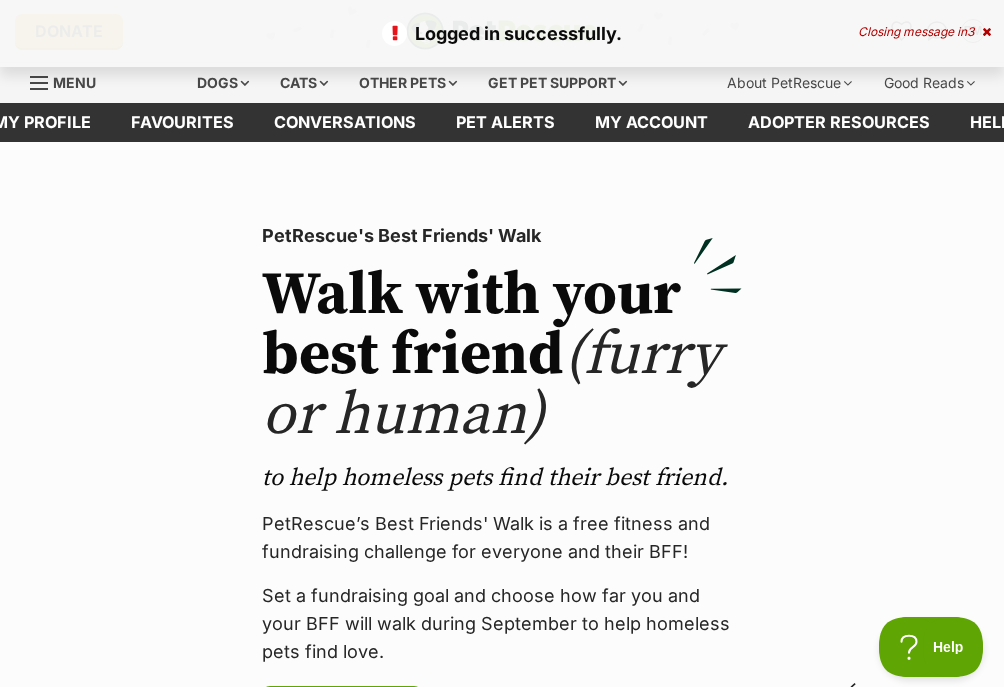 click at bounding box center (986, 32) 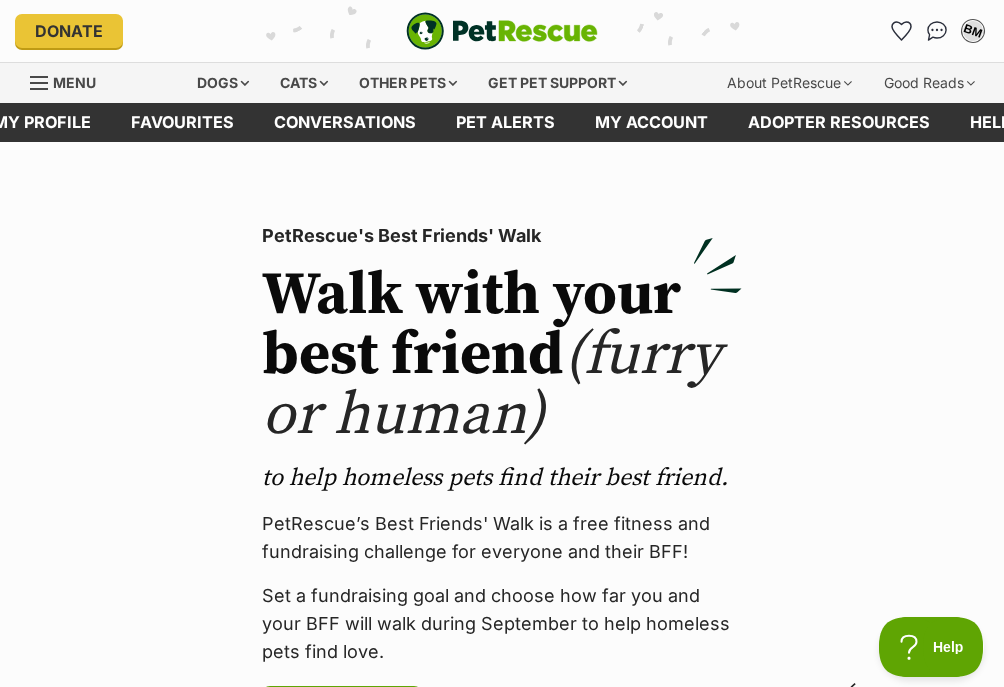 scroll, scrollTop: 0, scrollLeft: 0, axis: both 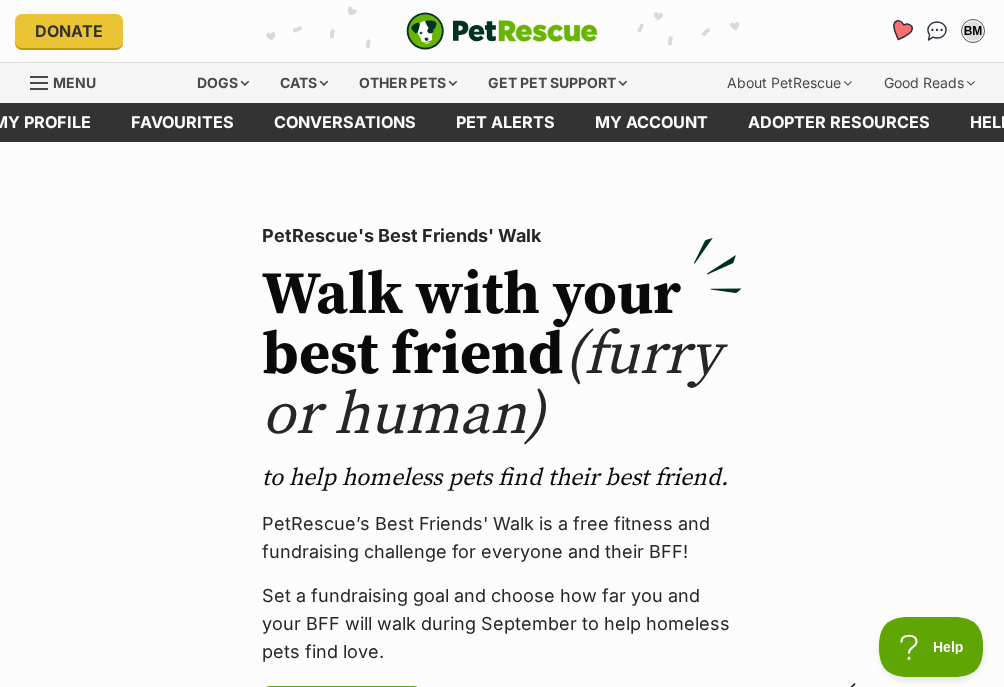 click 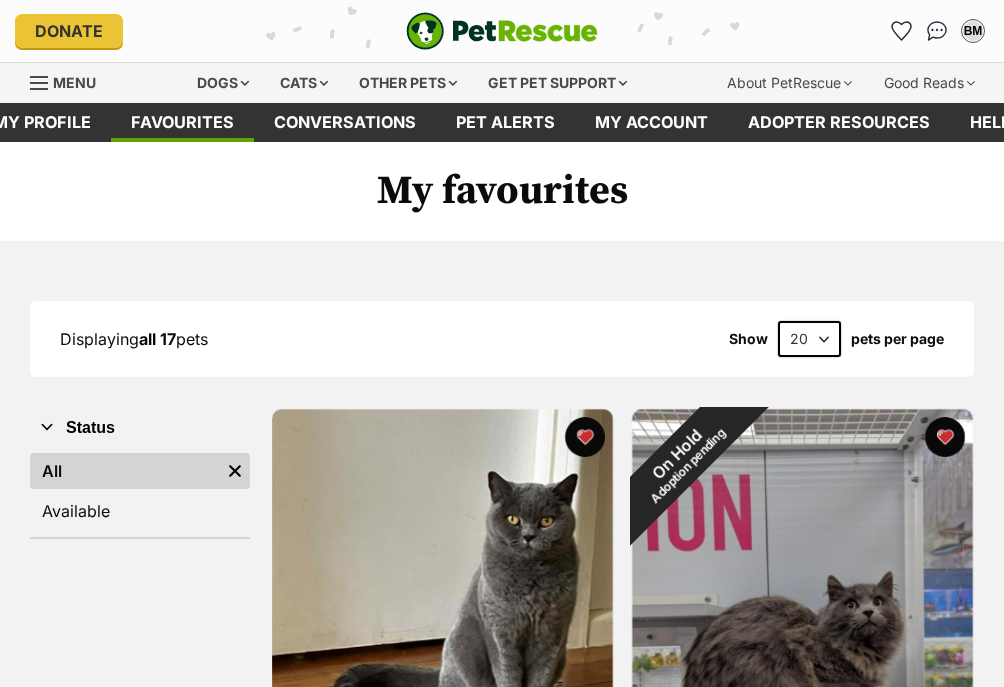 scroll, scrollTop: 0, scrollLeft: 0, axis: both 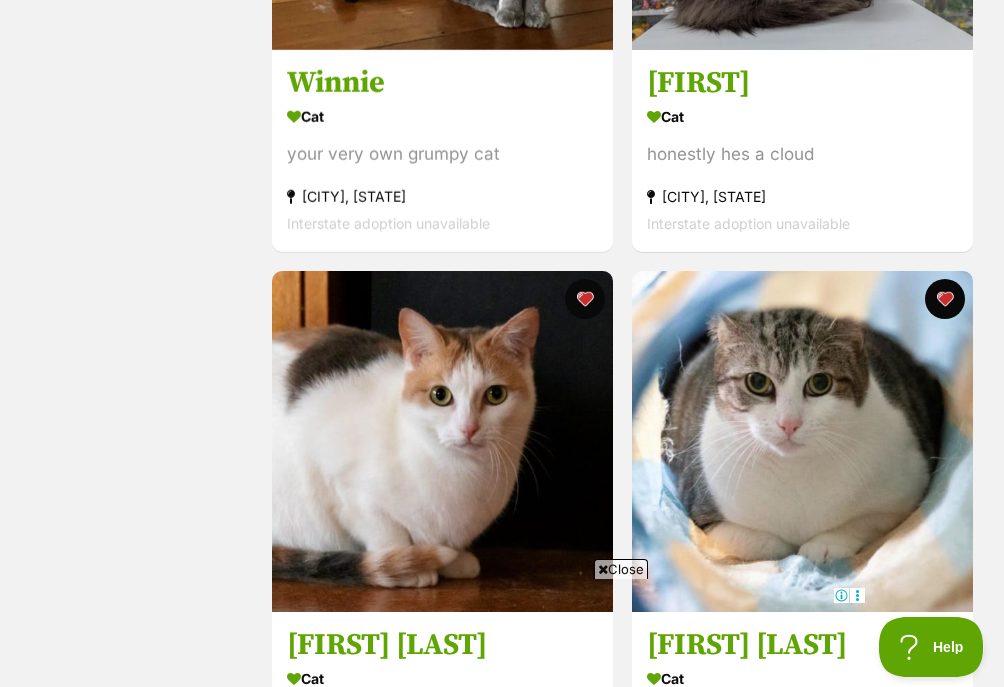 click at bounding box center (603, 569) 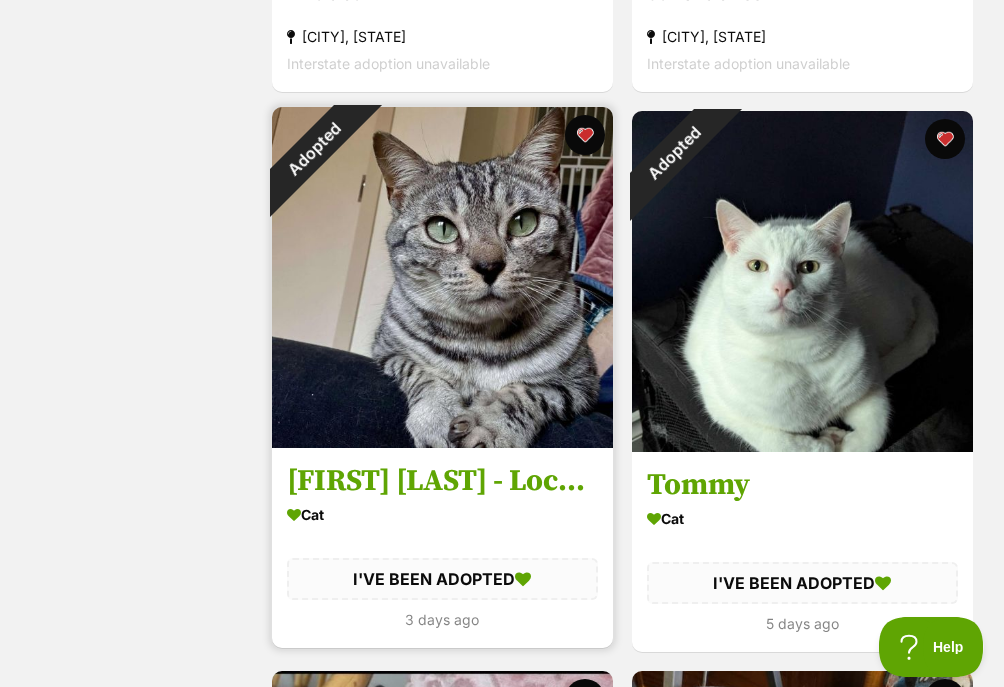 scroll, scrollTop: 2100, scrollLeft: 0, axis: vertical 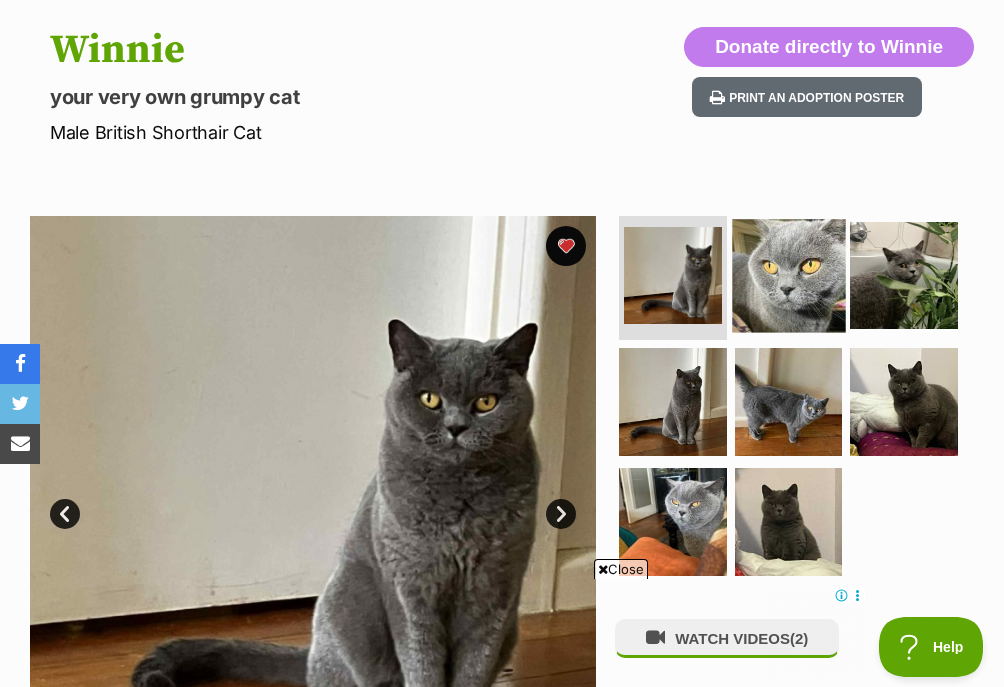 click at bounding box center (788, 275) 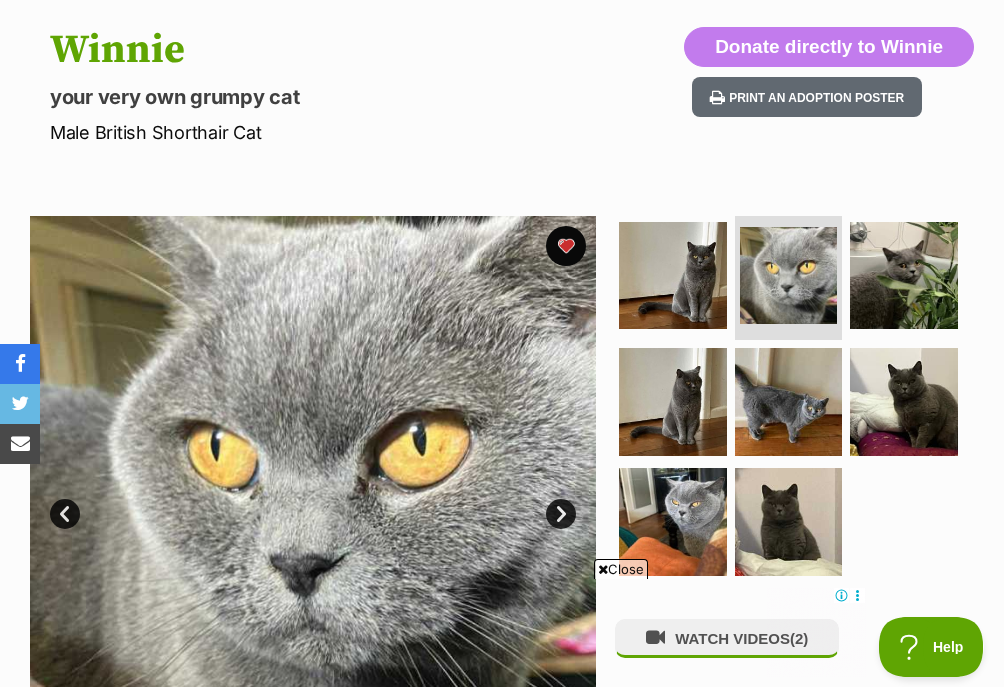 click on "Close" at bounding box center (621, 569) 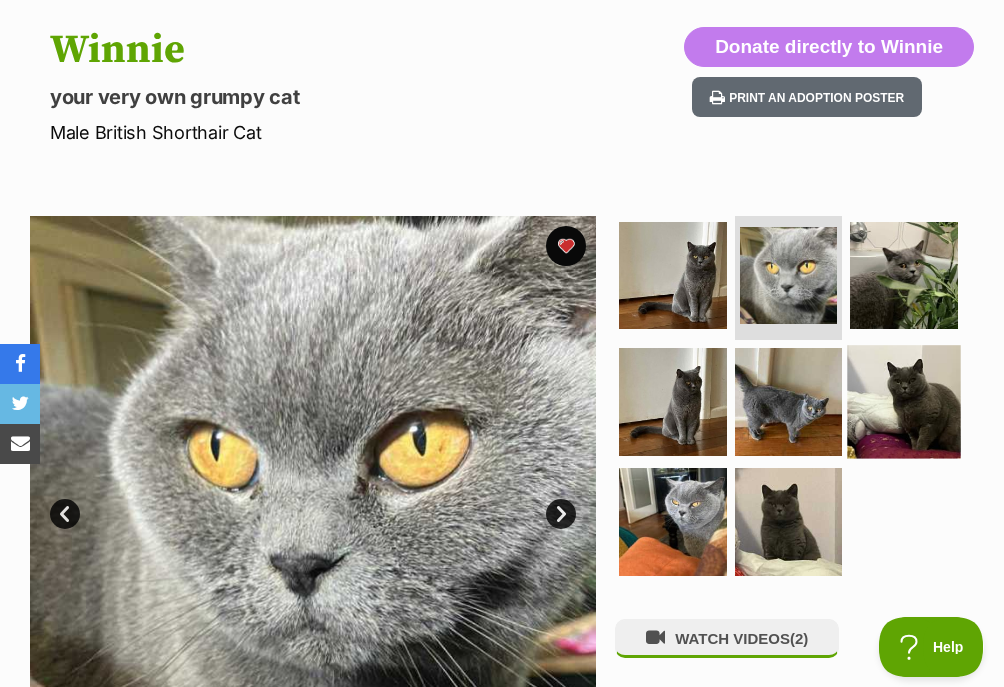 click at bounding box center (904, 401) 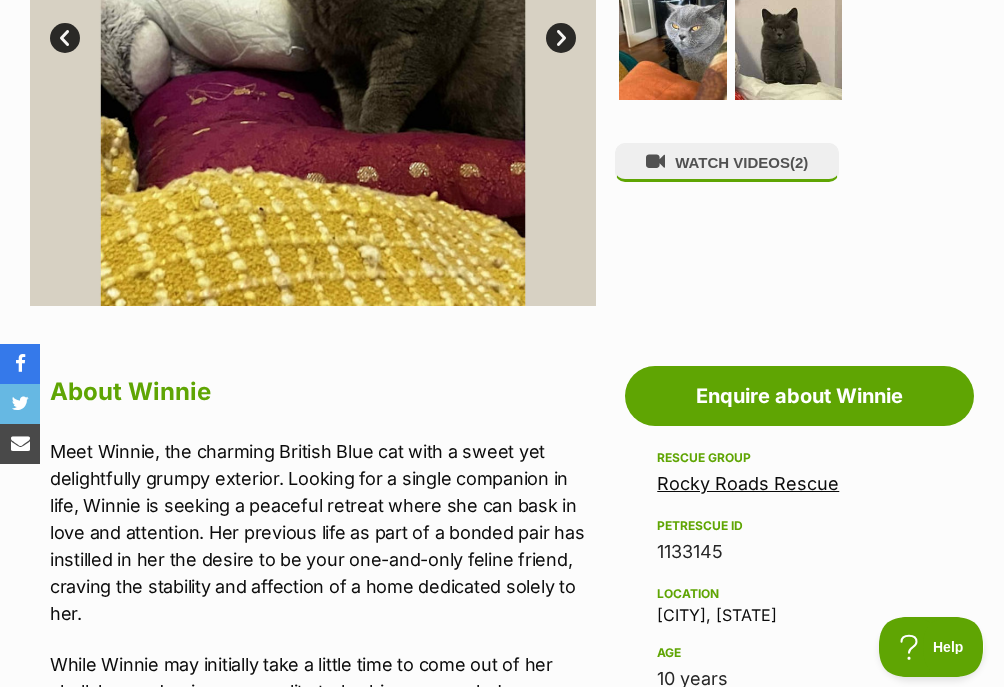 scroll, scrollTop: 800, scrollLeft: 0, axis: vertical 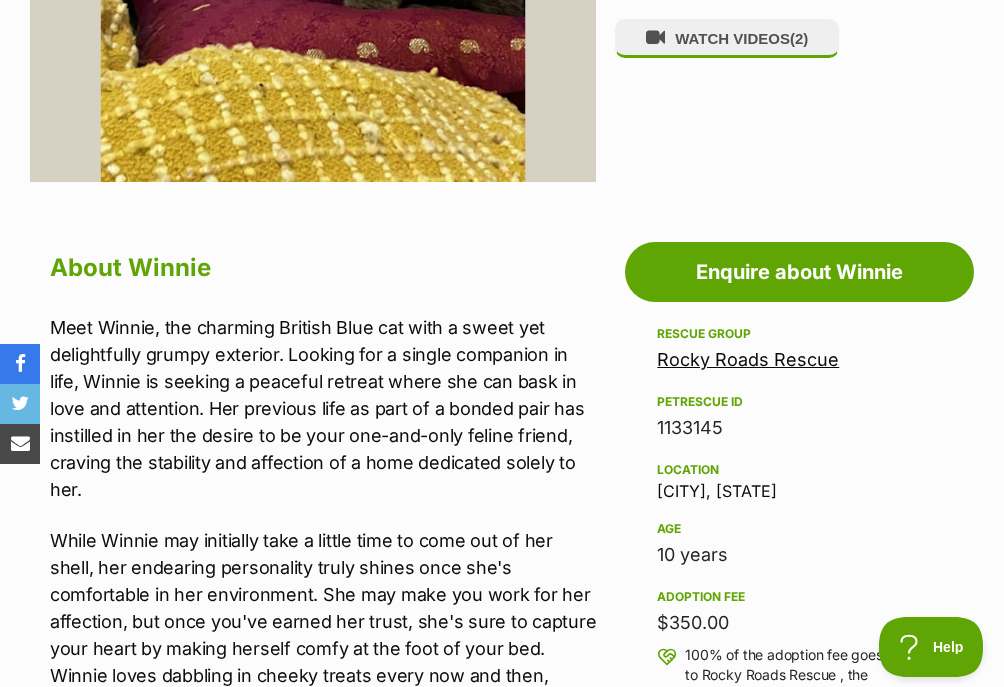 click on "Meet Winnie, the charming British Blue cat with a sweet yet delightfully grumpy exterior. Looking for a single companion in life, Winnie is seeking a peaceful retreat where she can bask in love and attention. Her previous life as part of a bonded pair has instilled in her the desire to be your one-and-only feline friend, craving the stability and affection of a home dedicated solely to her." at bounding box center [323, 408] 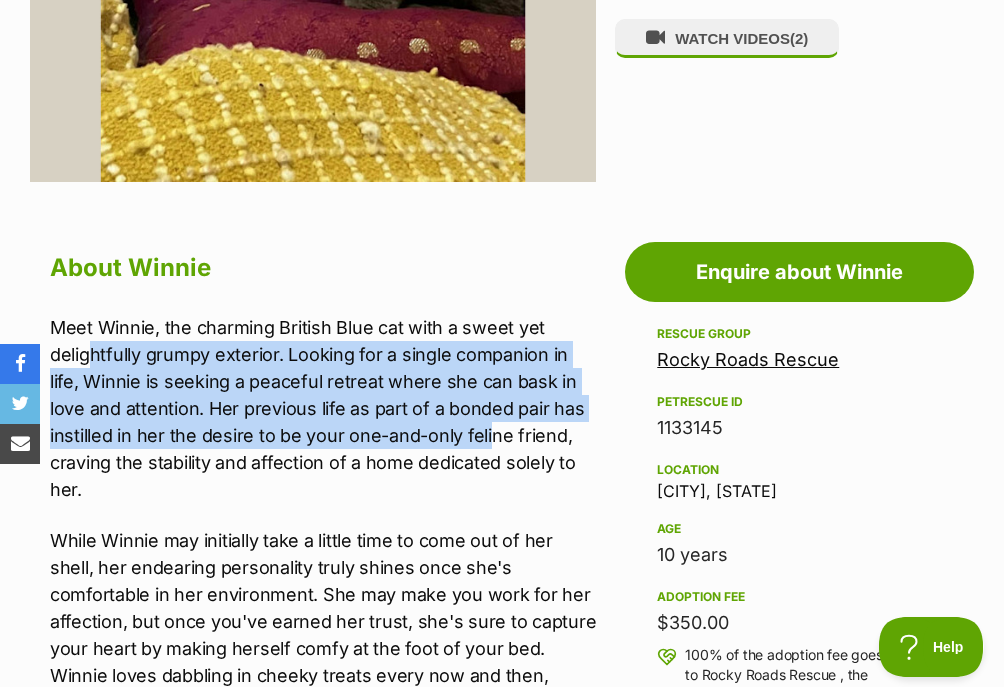 drag, startPoint x: 85, startPoint y: 355, endPoint x: 489, endPoint y: 438, distance: 412.43787 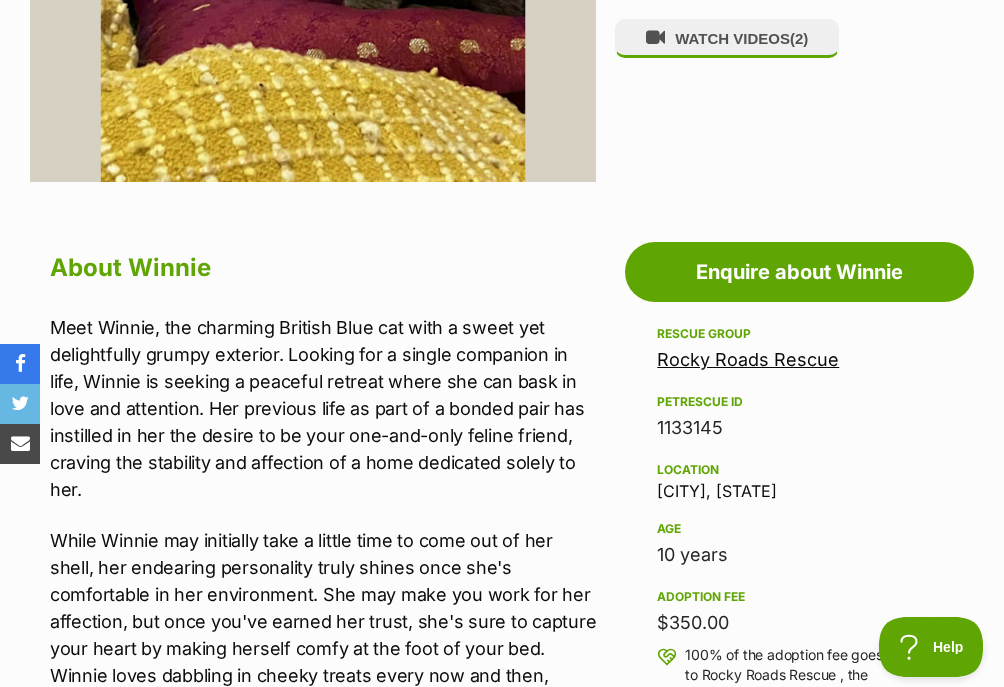 drag, startPoint x: 489, startPoint y: 438, endPoint x: 263, endPoint y: 468, distance: 227.98245 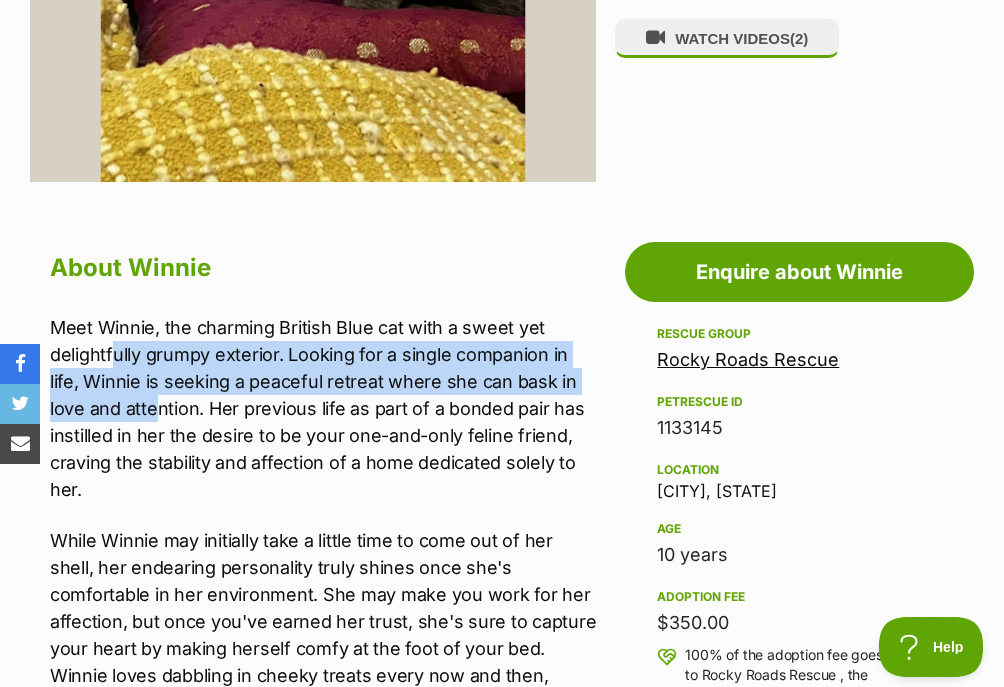 drag, startPoint x: 117, startPoint y: 355, endPoint x: 155, endPoint y: 410, distance: 66.85058 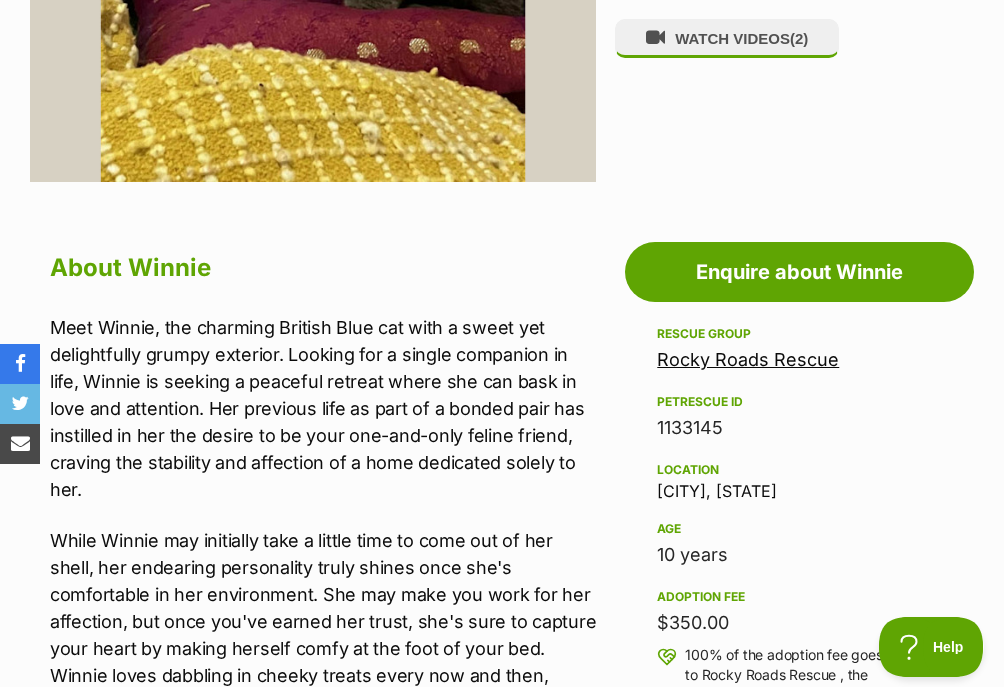 drag, startPoint x: 155, startPoint y: 410, endPoint x: 391, endPoint y: 461, distance: 241.44772 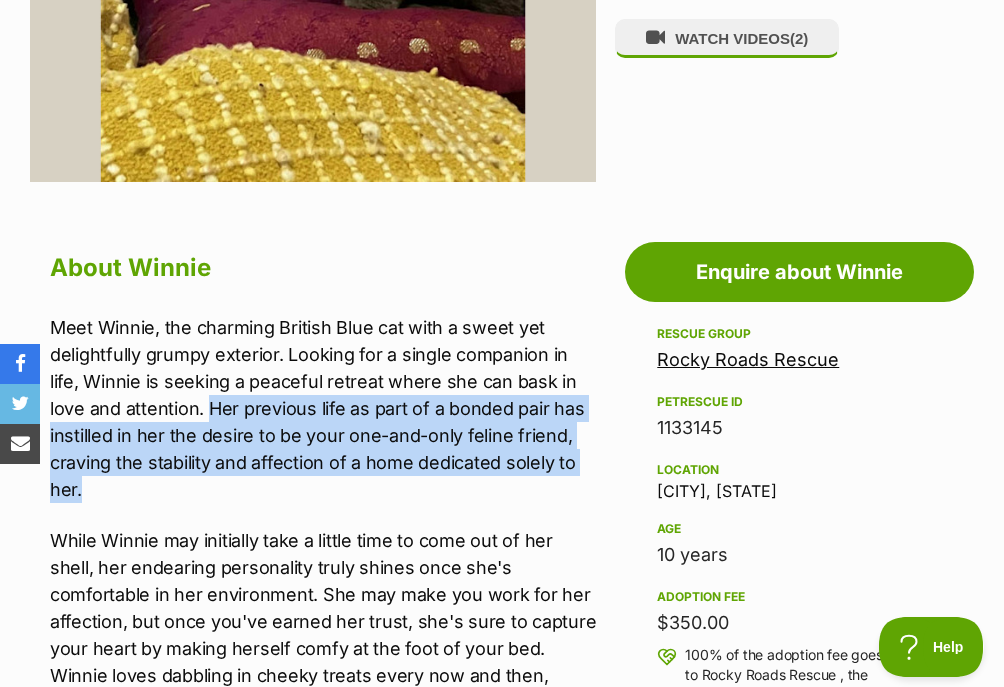 drag, startPoint x: 207, startPoint y: 403, endPoint x: 209, endPoint y: 478, distance: 75.026665 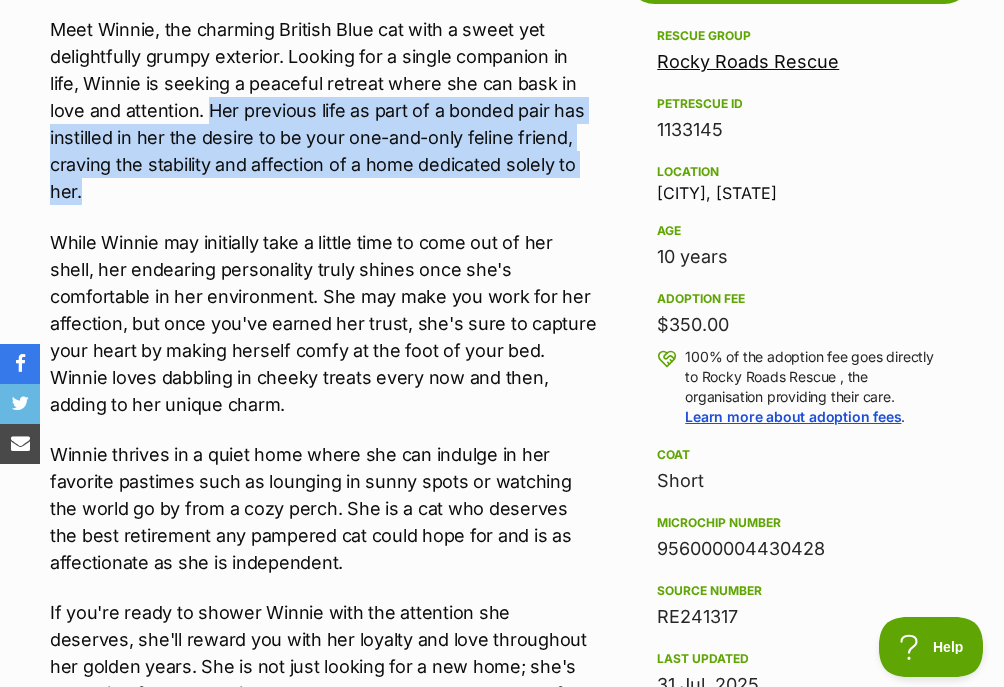 scroll, scrollTop: 1100, scrollLeft: 0, axis: vertical 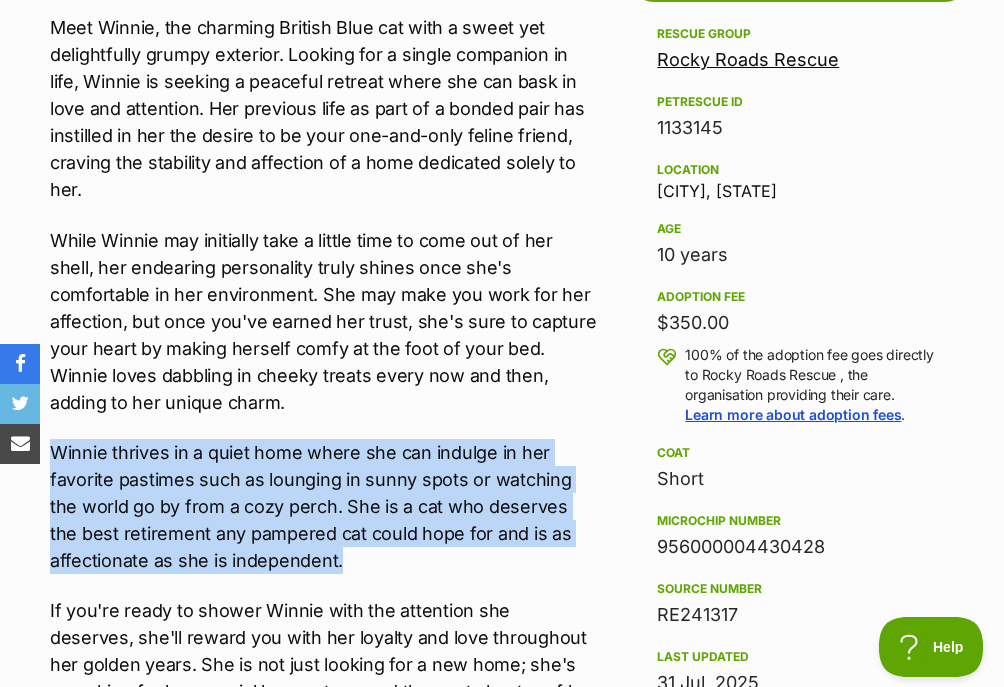 drag, startPoint x: 455, startPoint y: 563, endPoint x: 339, endPoint y: 389, distance: 209.12198 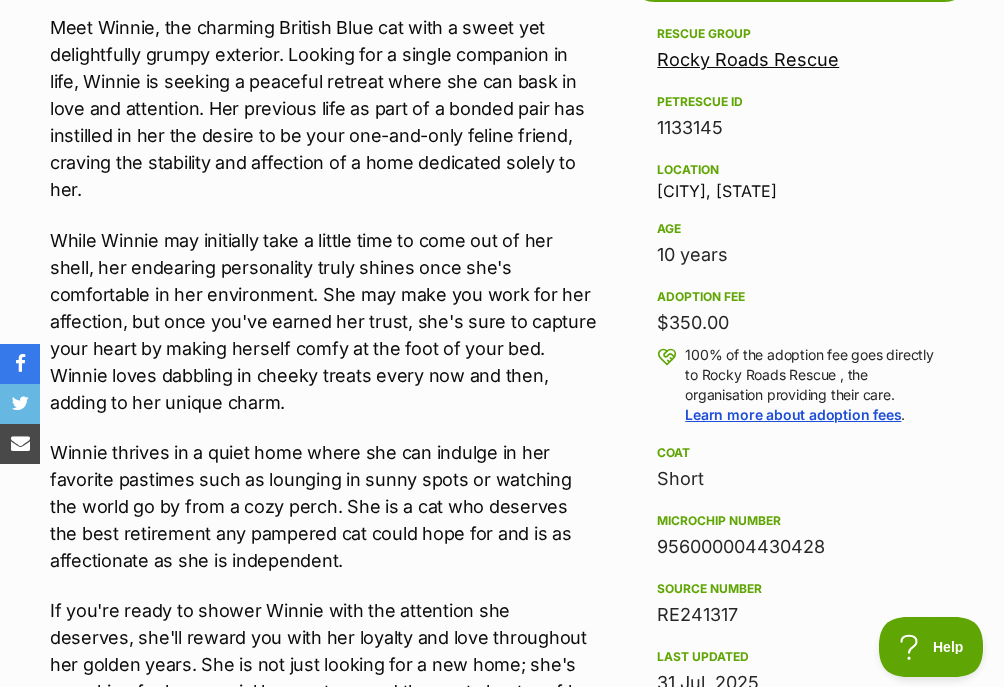 click on "Meet Winnie, the charming British Blue cat with a sweet yet delightfully grumpy exterior. Looking for a single companion in life, Winnie is seeking a peaceful retreat where she can bask in love and attention. Her previous life as part of a bonded pair has instilled in her the desire to be your one-and-only feline friend, craving the stability and affection of a home dedicated solely to her.
While Winnie may initially take a little time to come out of her shell, her endearing personality truly shines once she's comfortable in her environment. She may make you work for her affection, but once you've earned her trust, she's sure to capture your heart by making herself comfy at the foot of your bed. Winnie loves dabbling in cheeky treats every now and then, adding to her unique charm." at bounding box center (323, 373) 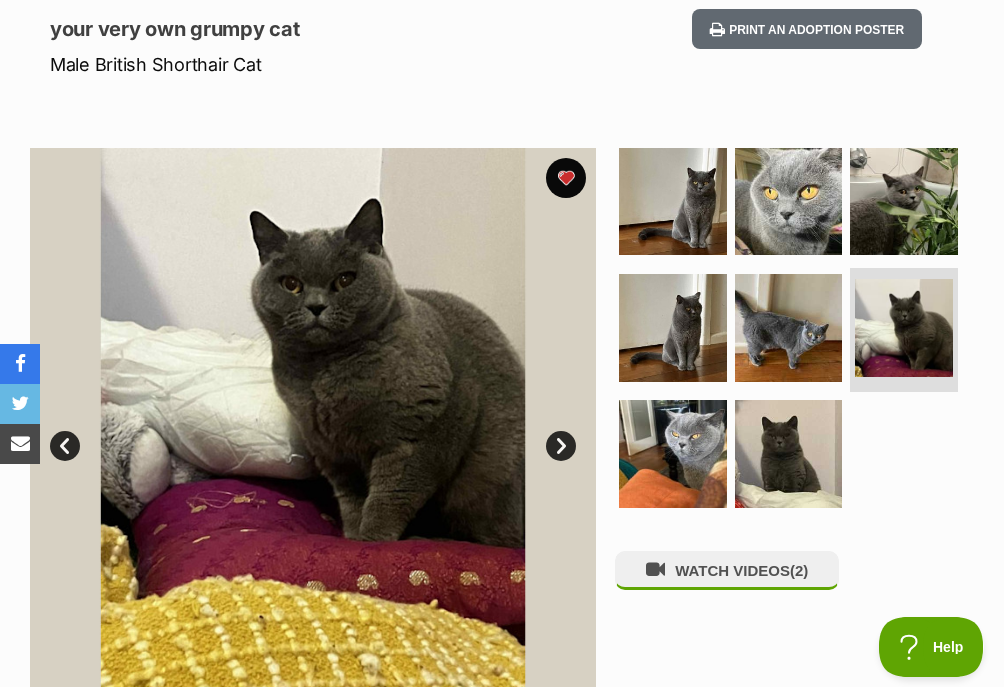 scroll, scrollTop: 300, scrollLeft: 0, axis: vertical 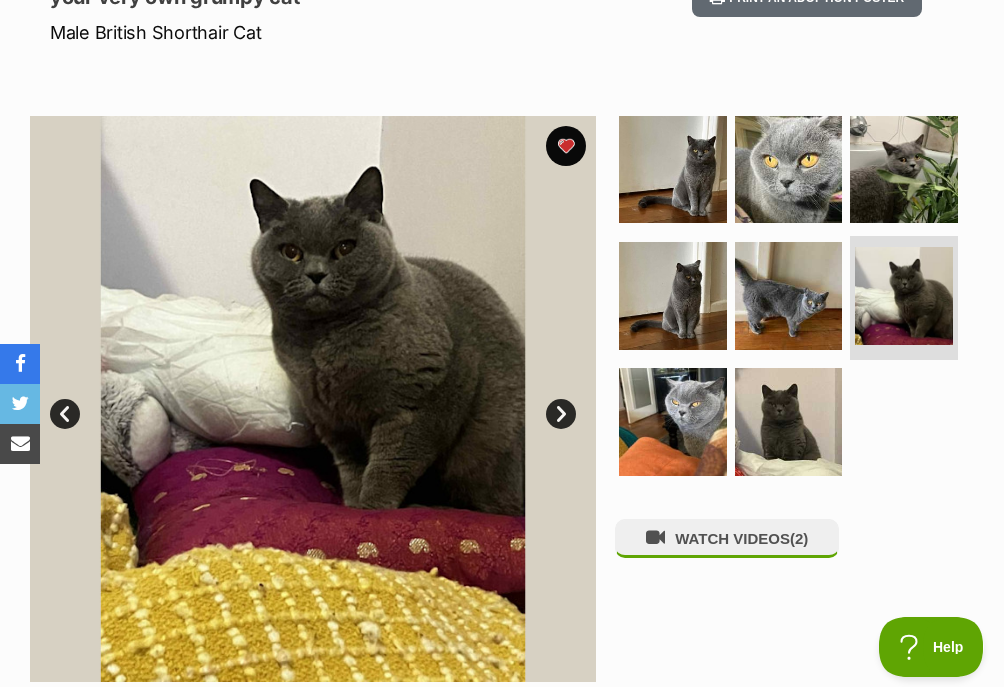 click on "Next" at bounding box center (561, 414) 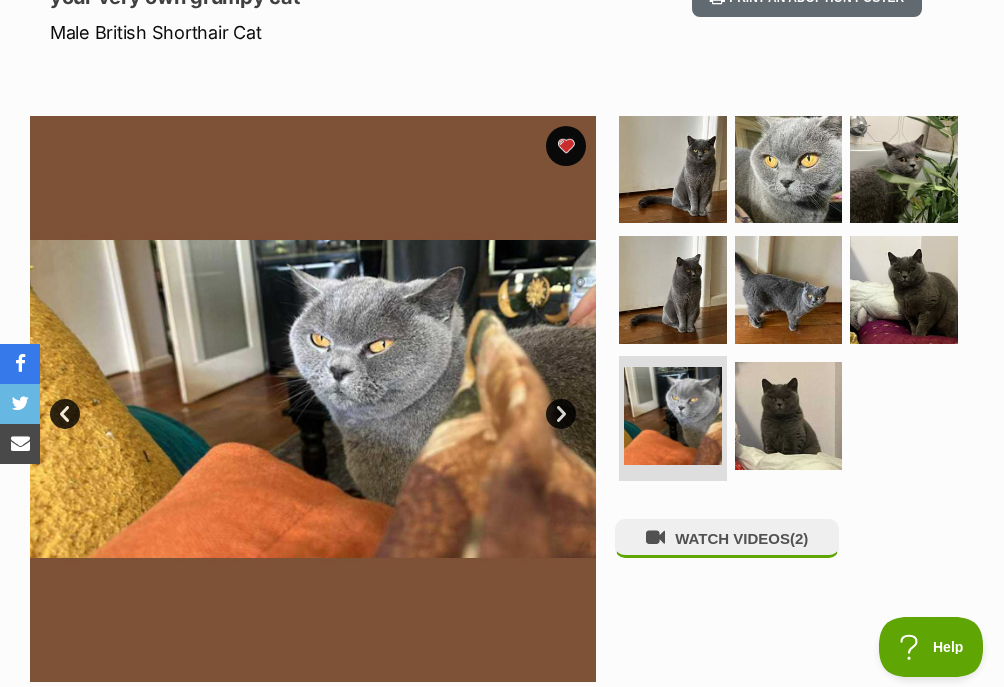 click on "Next" at bounding box center [561, 414] 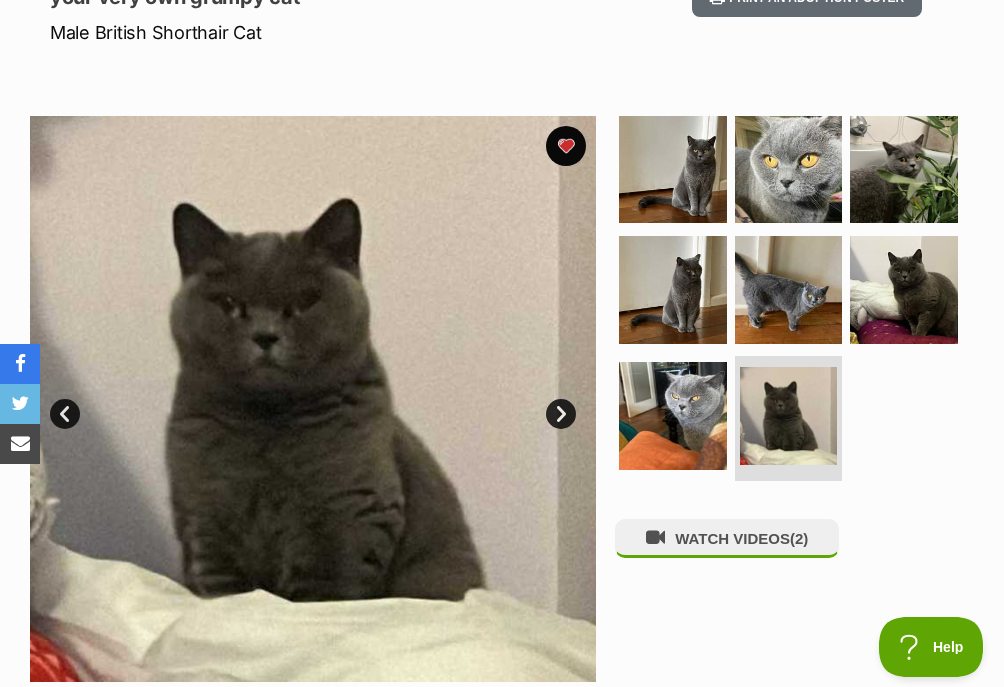 click on "Next" at bounding box center (561, 414) 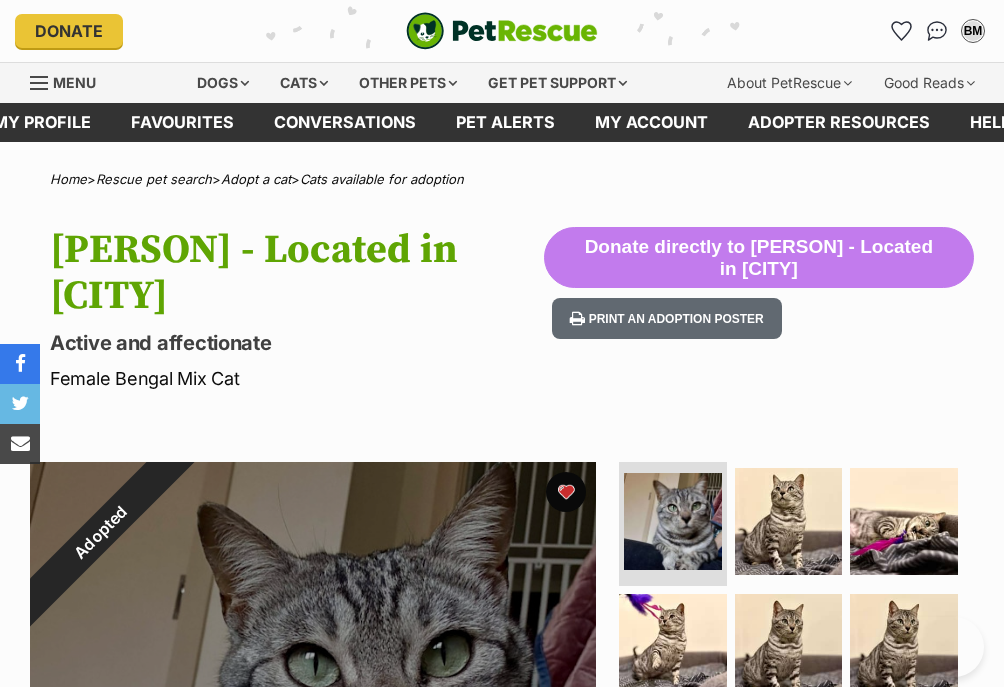 scroll, scrollTop: 0, scrollLeft: 0, axis: both 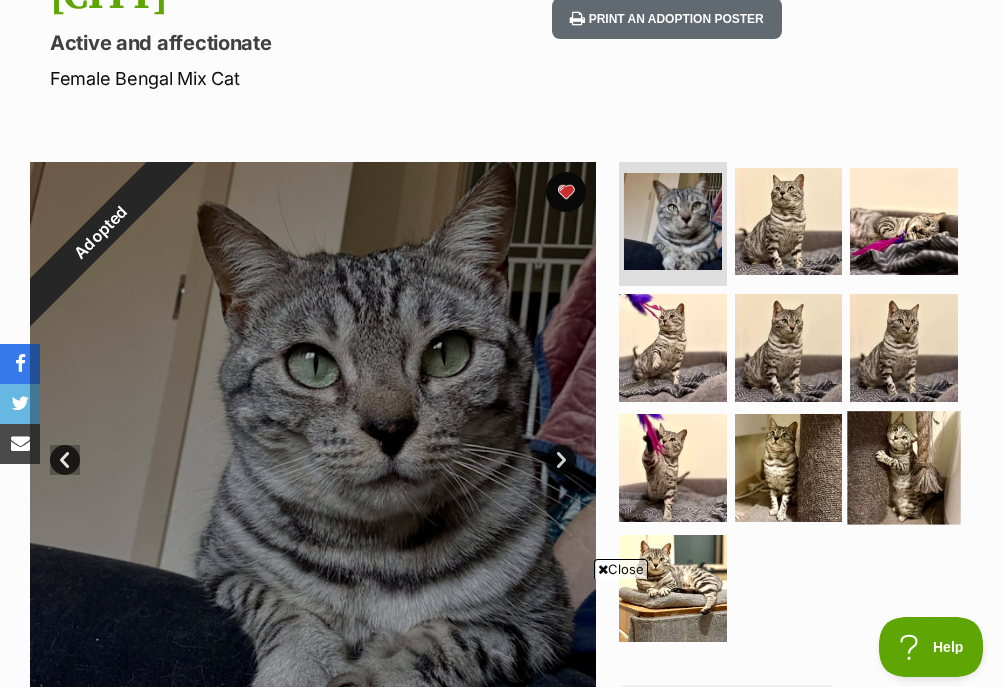 click at bounding box center (904, 468) 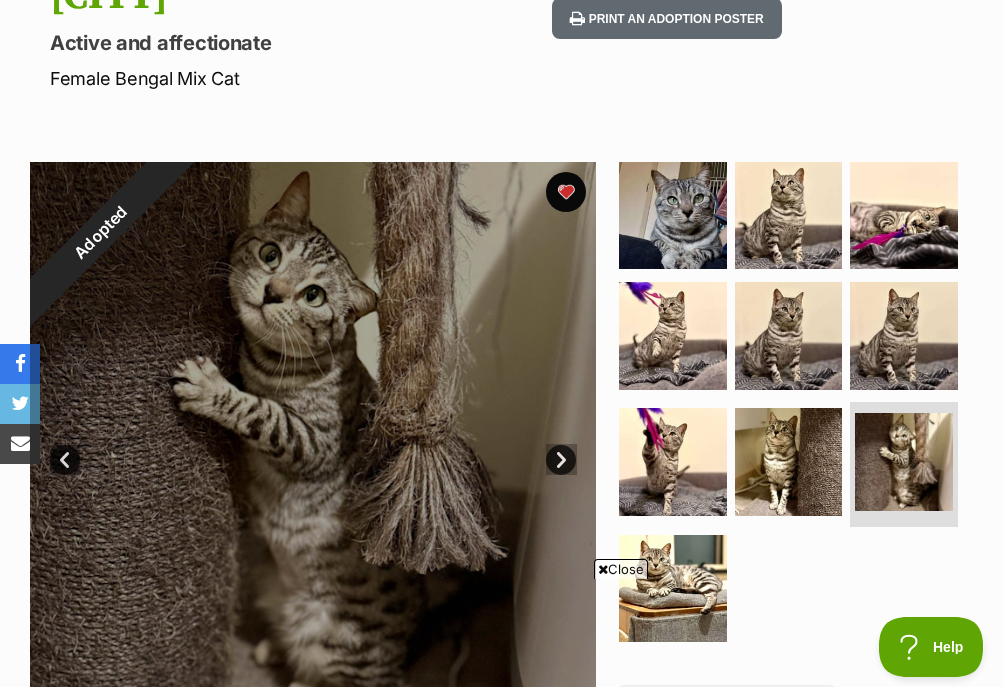 click on "Close" at bounding box center [621, 569] 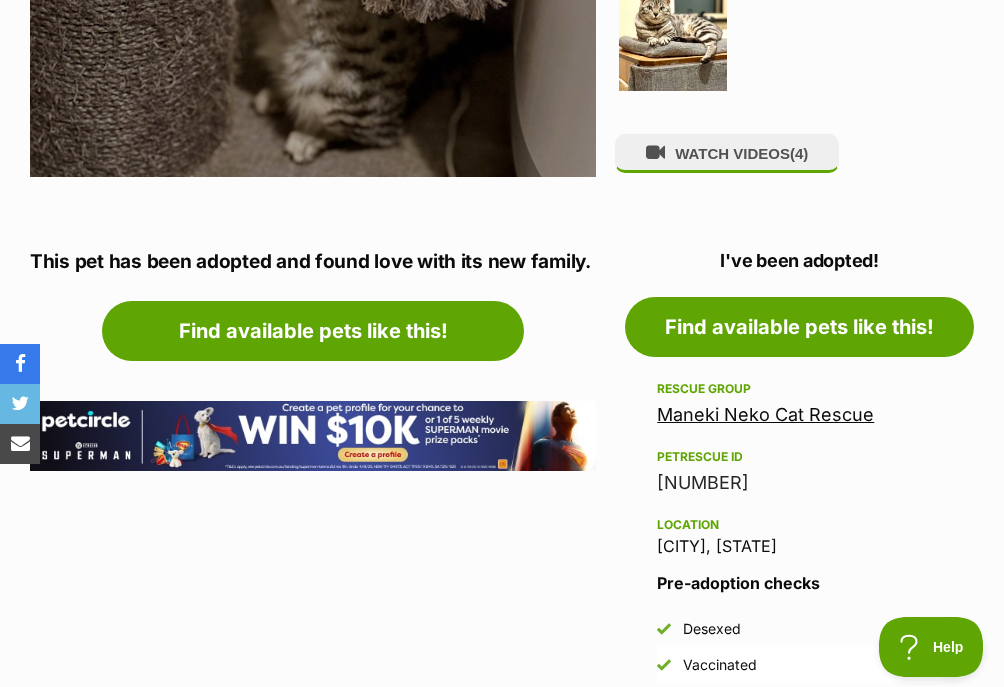scroll, scrollTop: 0, scrollLeft: 0, axis: both 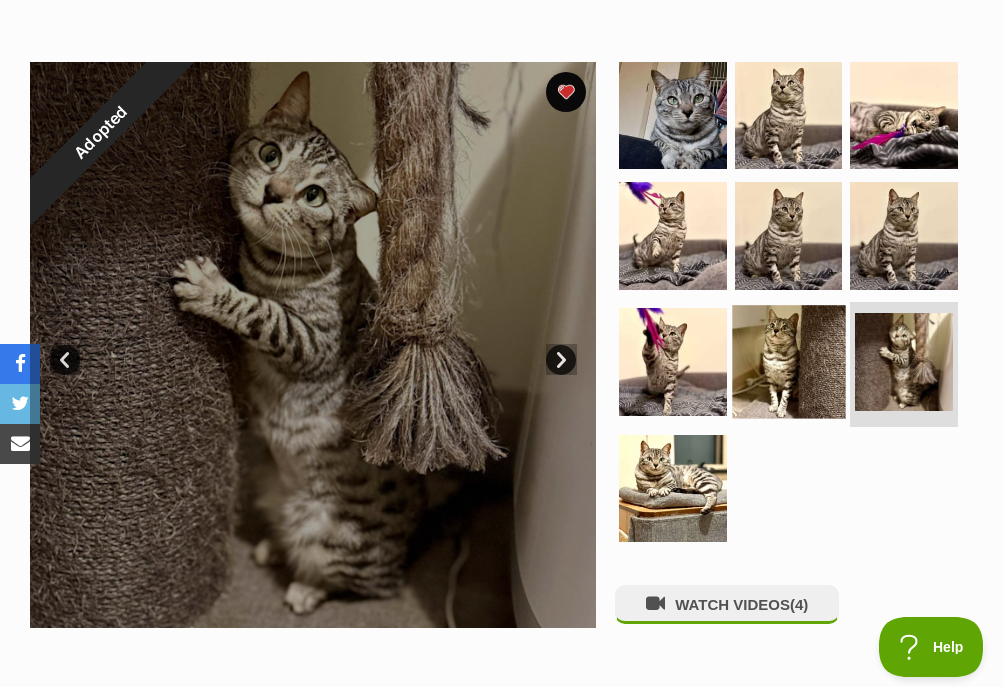 click at bounding box center [788, 362] 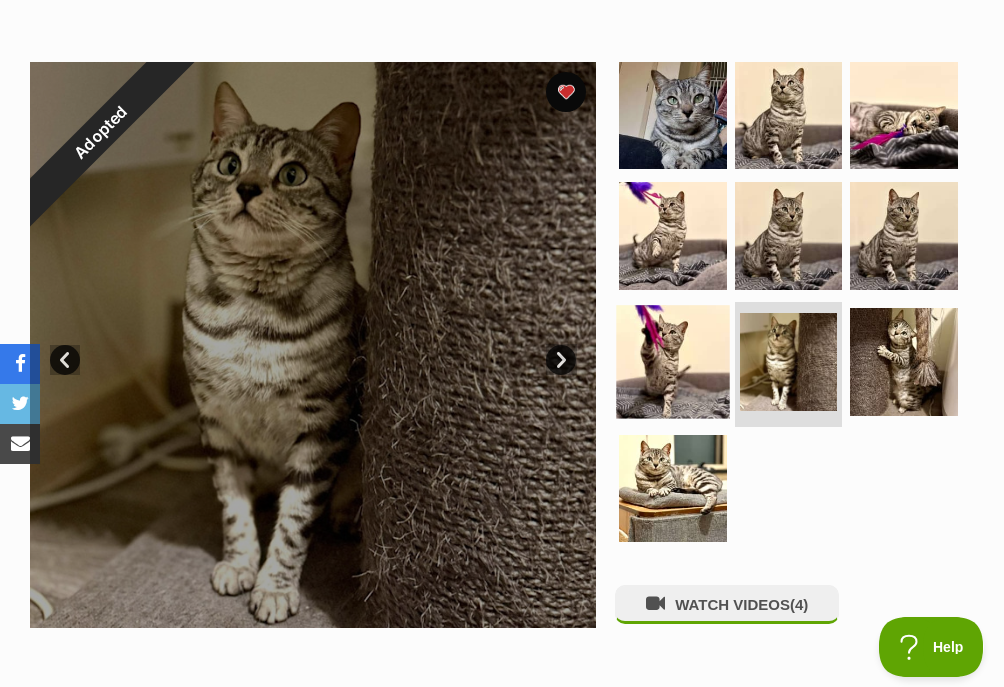 scroll, scrollTop: 0, scrollLeft: 0, axis: both 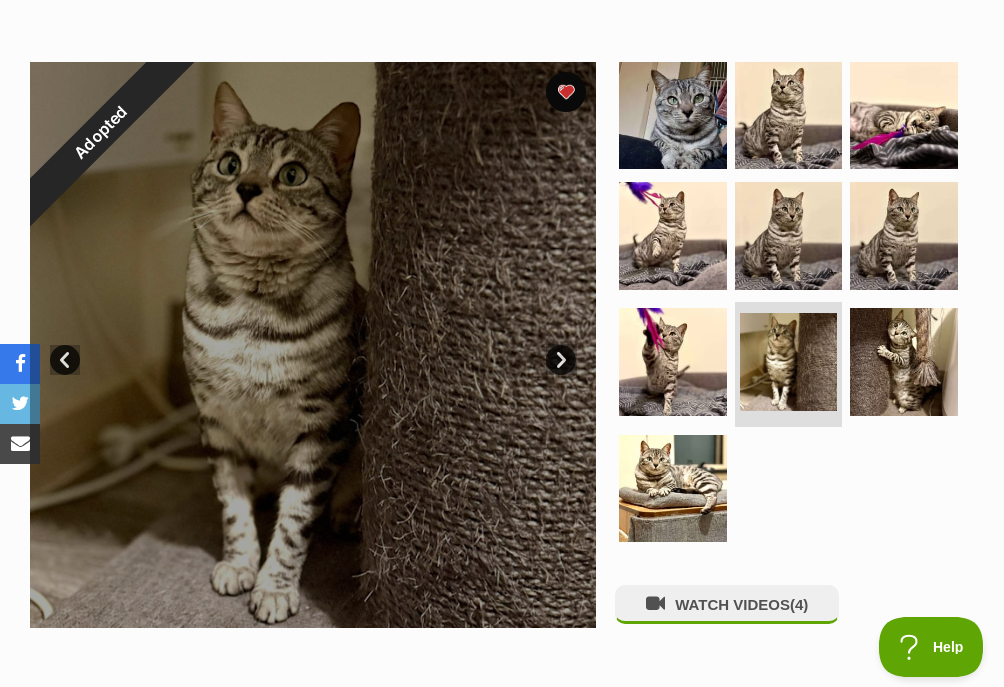 click on "Next" at bounding box center [561, 360] 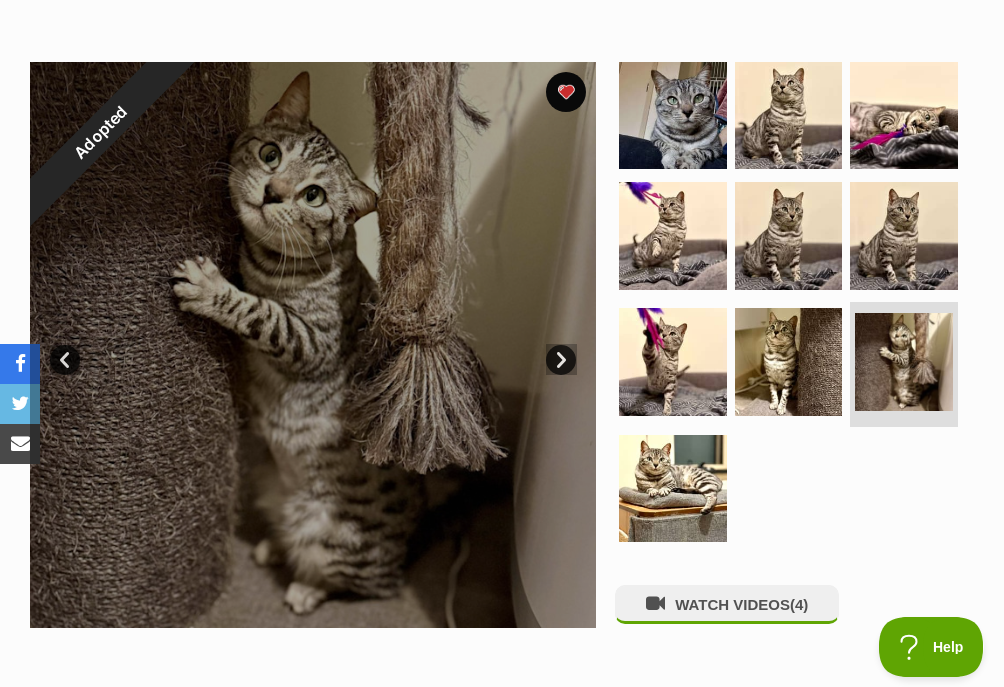 click on "Next" at bounding box center [561, 360] 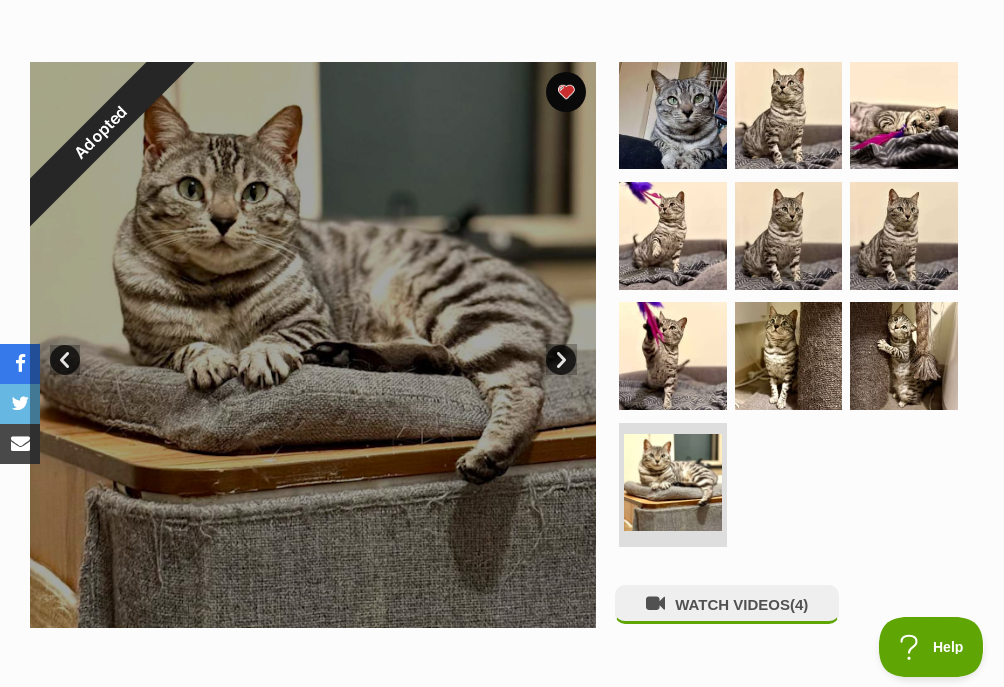 click on "Next" at bounding box center (561, 360) 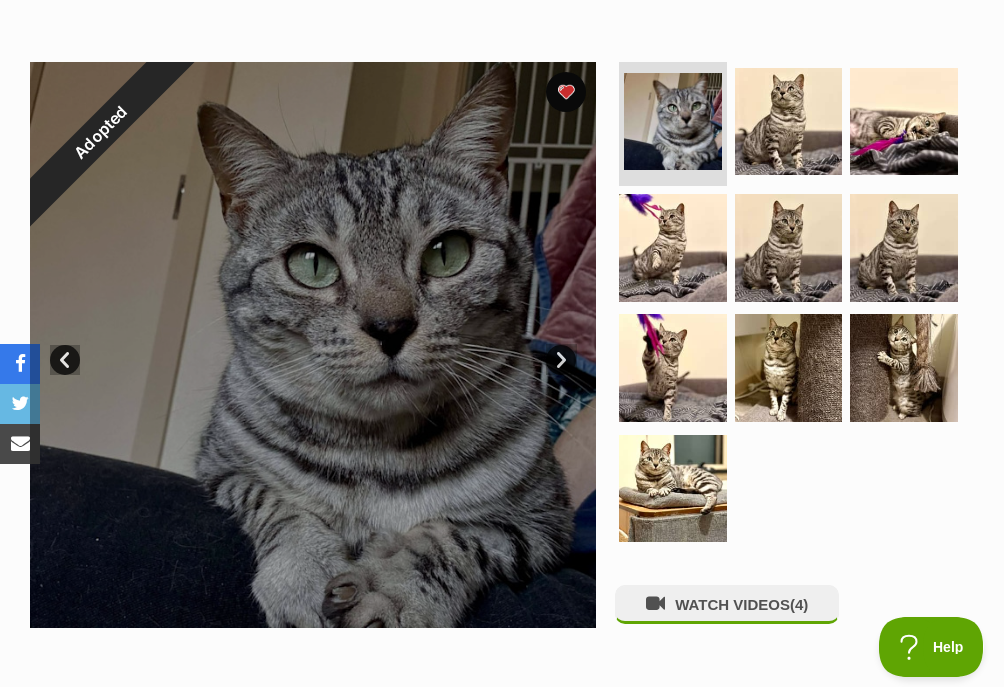 click on "Next" at bounding box center [561, 360] 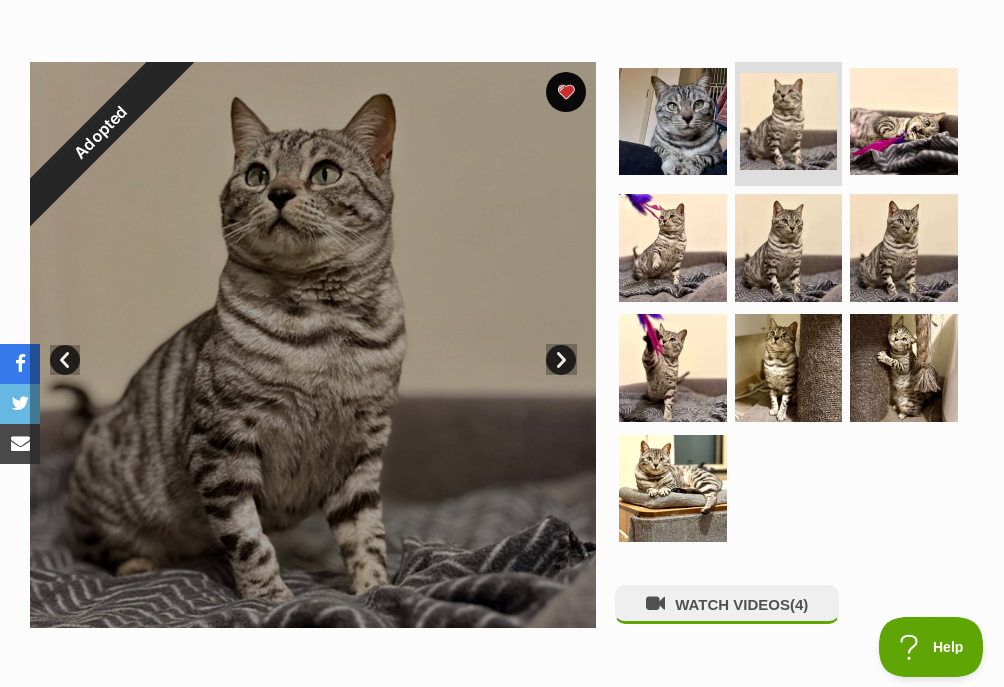 click on "Next" at bounding box center (561, 360) 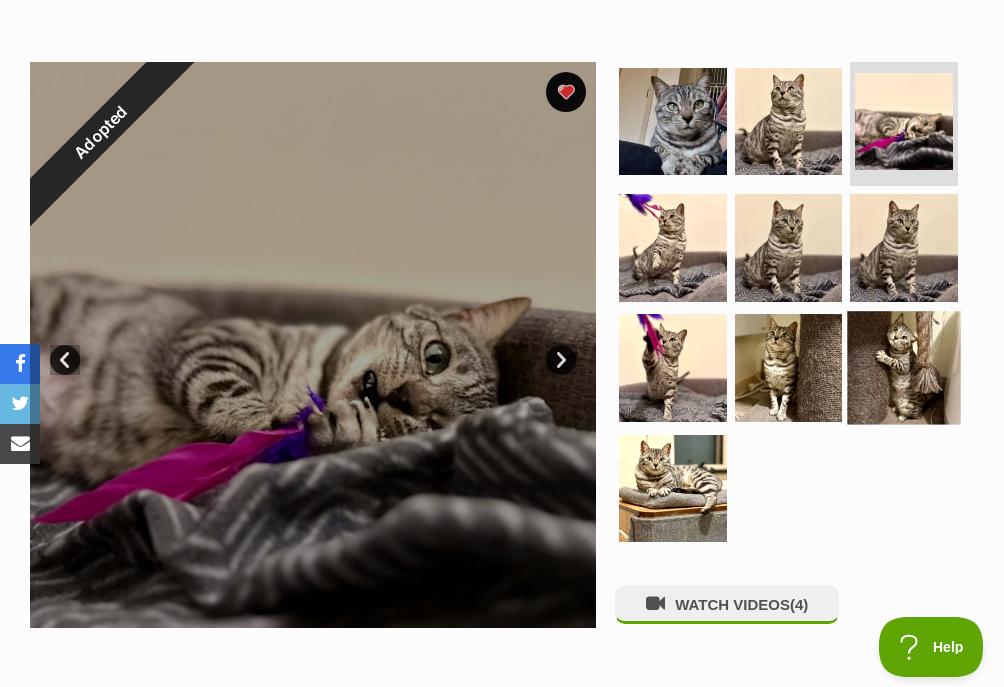 click at bounding box center (904, 368) 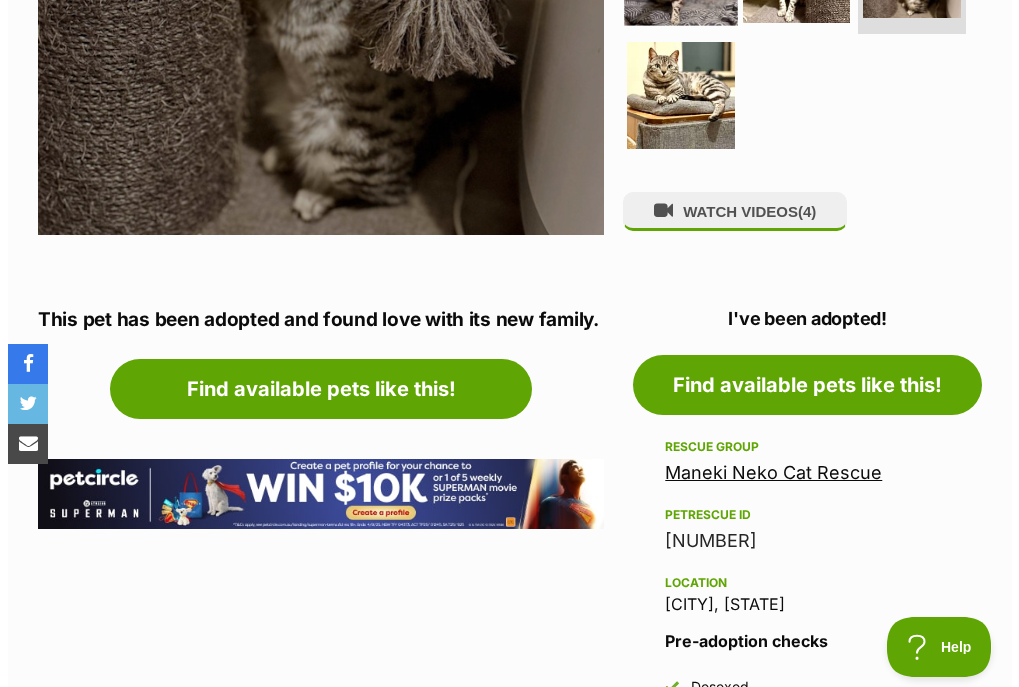 scroll, scrollTop: 500, scrollLeft: 0, axis: vertical 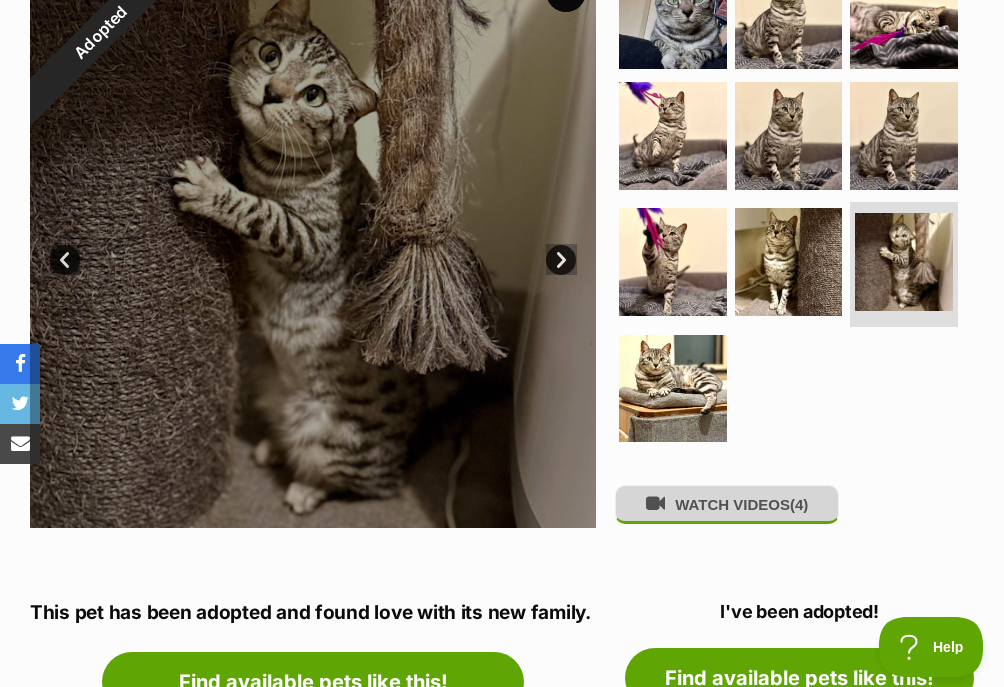 click on "WATCH VIDEOS
(4)" at bounding box center (727, 504) 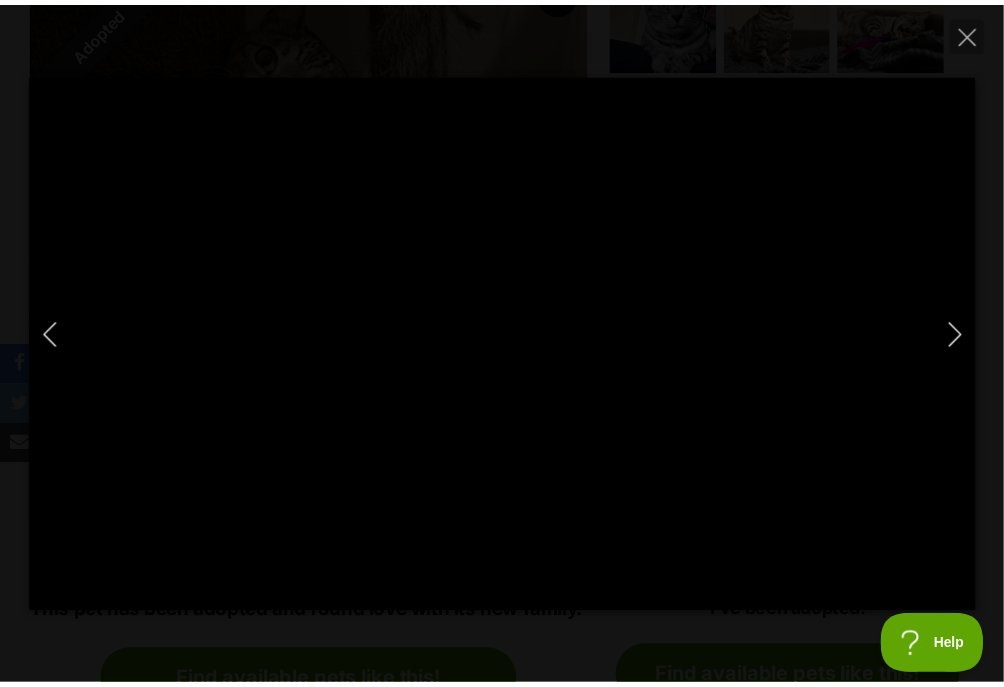 scroll, scrollTop: 0, scrollLeft: 0, axis: both 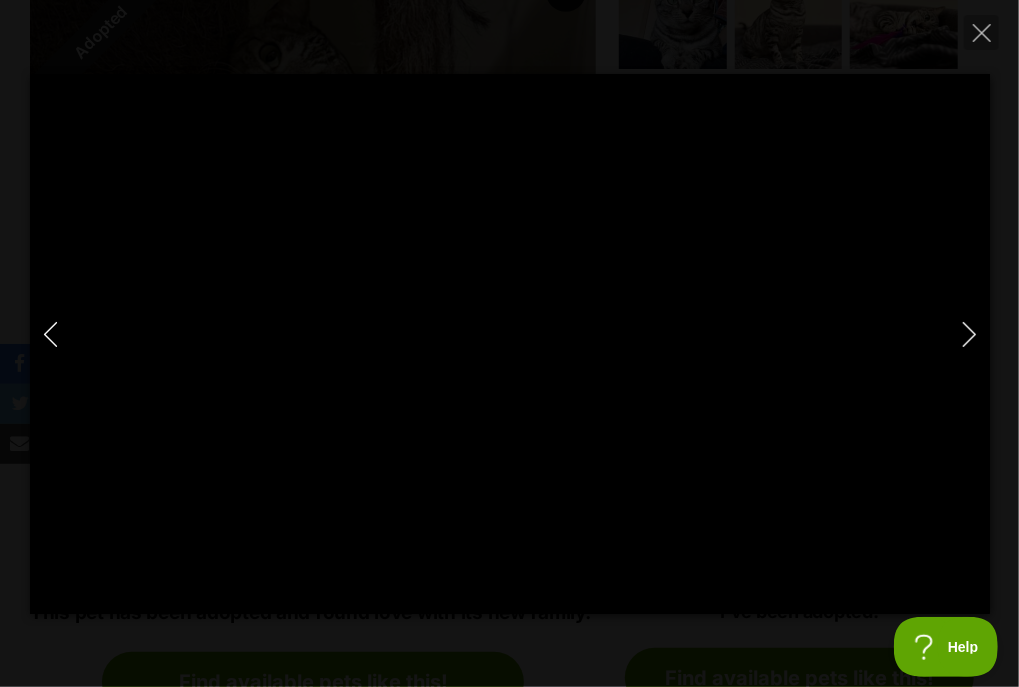 type on "100" 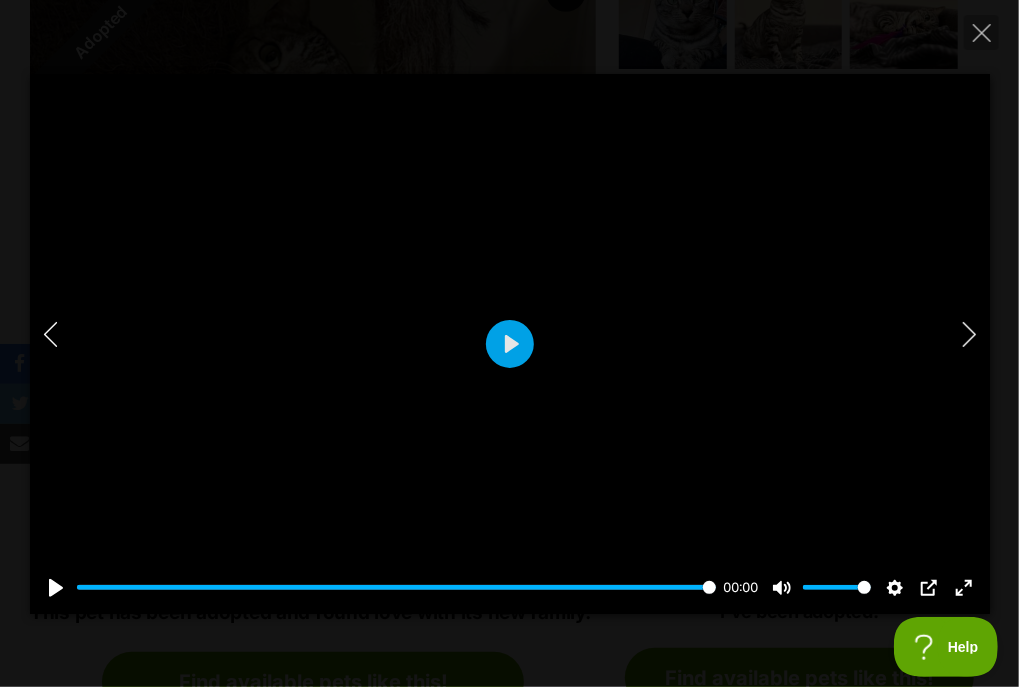 type 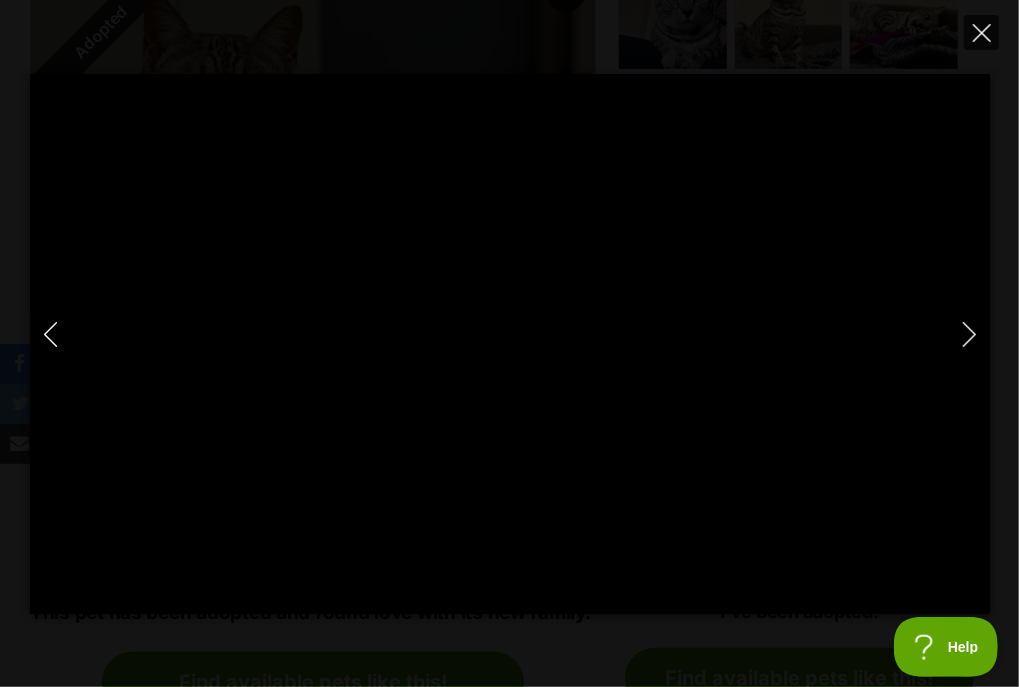click at bounding box center [981, 32] 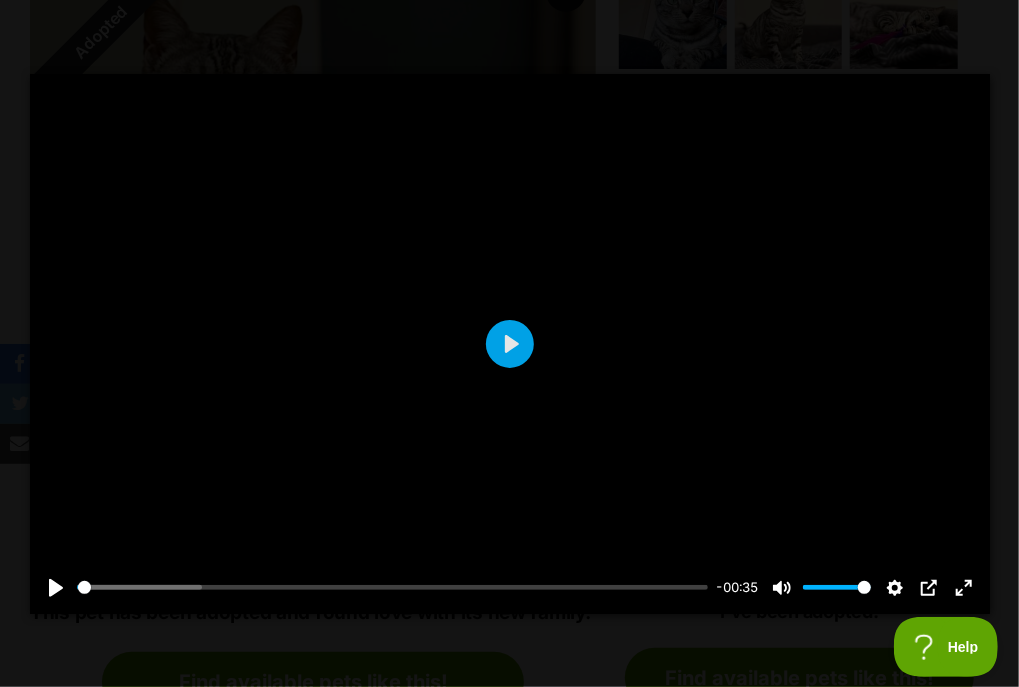 type on "1.16" 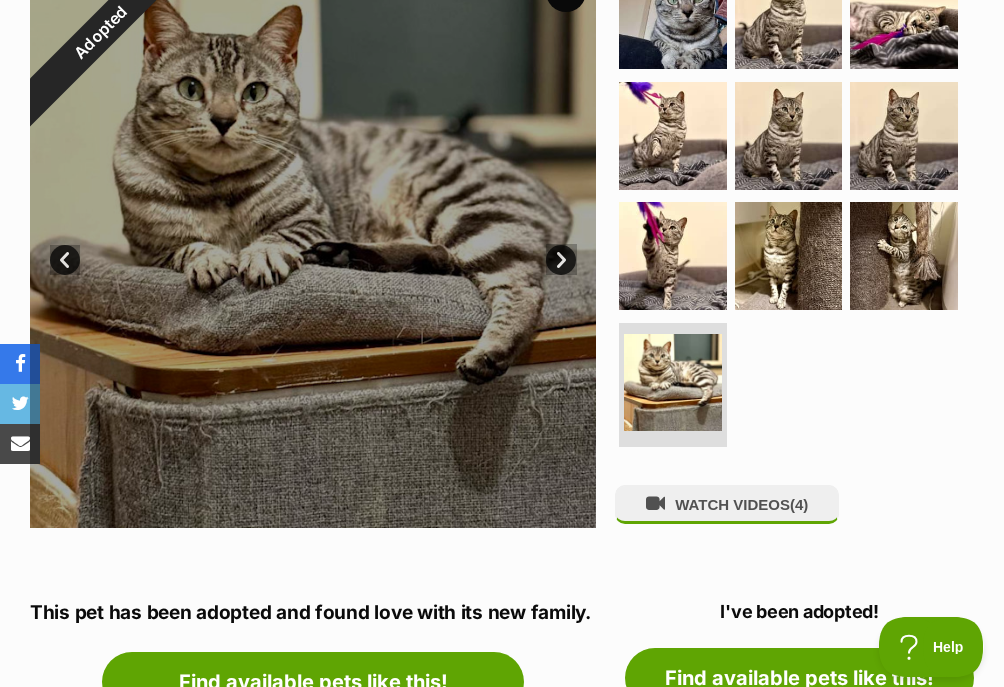scroll, scrollTop: 0, scrollLeft: 0, axis: both 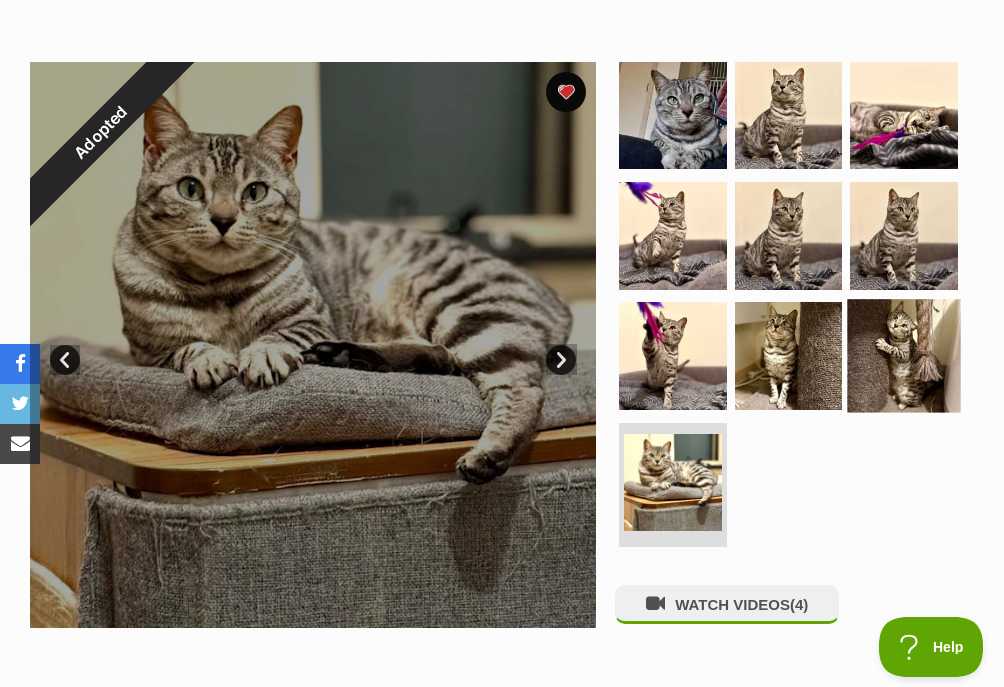 click at bounding box center (904, 356) 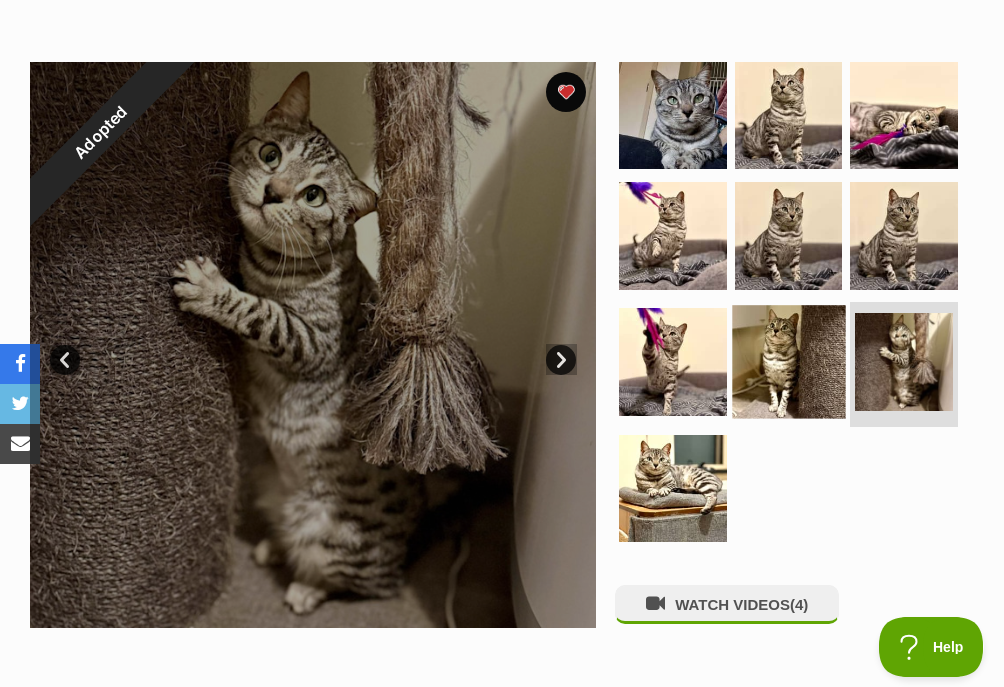 click at bounding box center [788, 362] 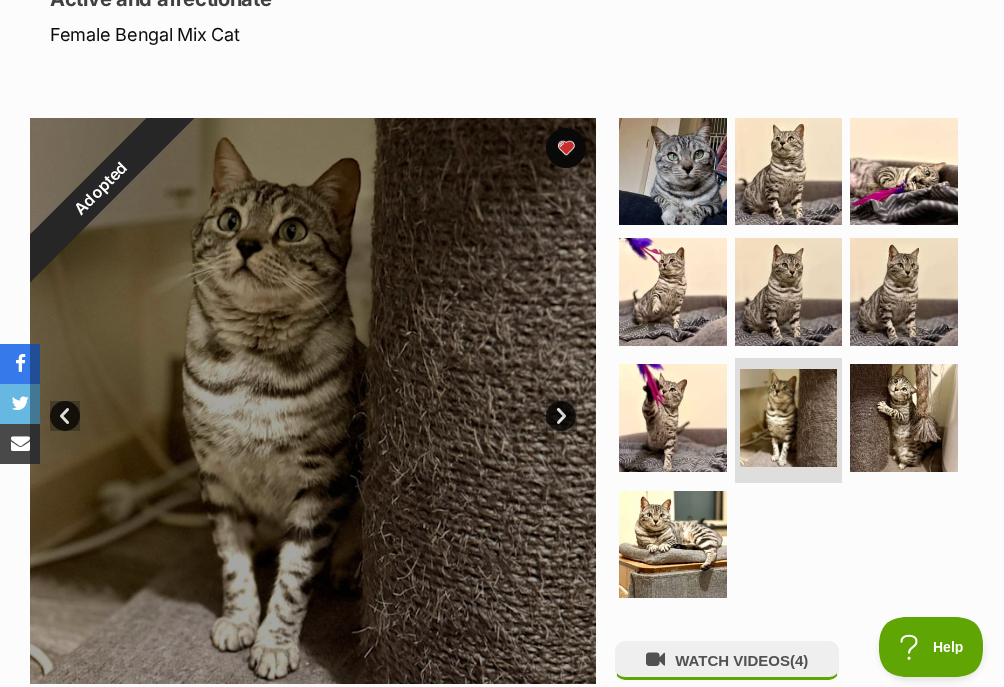 scroll, scrollTop: 300, scrollLeft: 0, axis: vertical 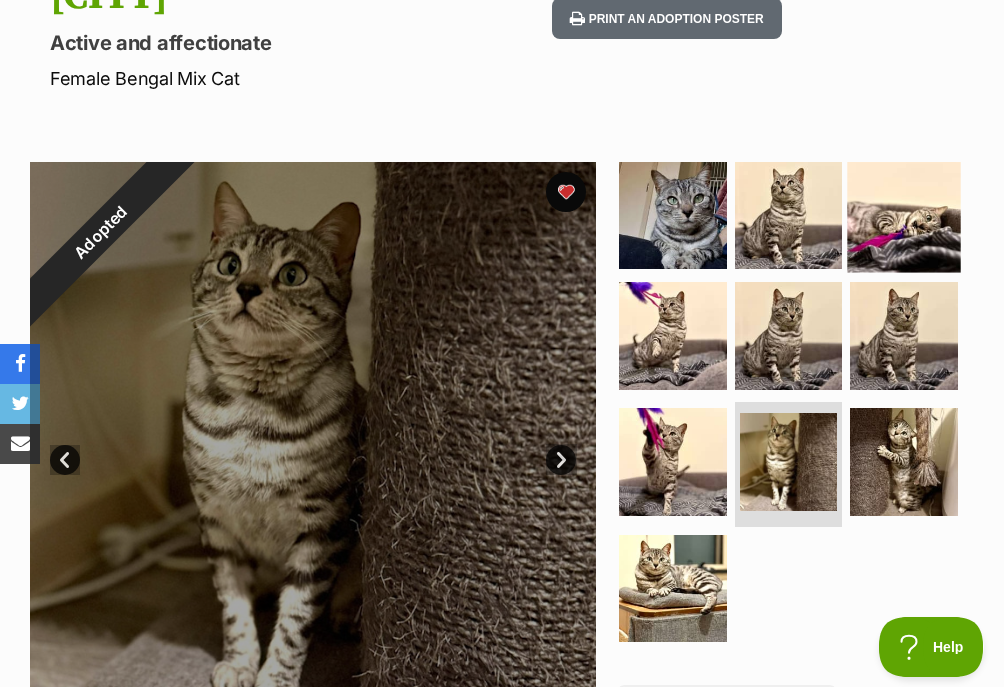 click at bounding box center [904, 215] 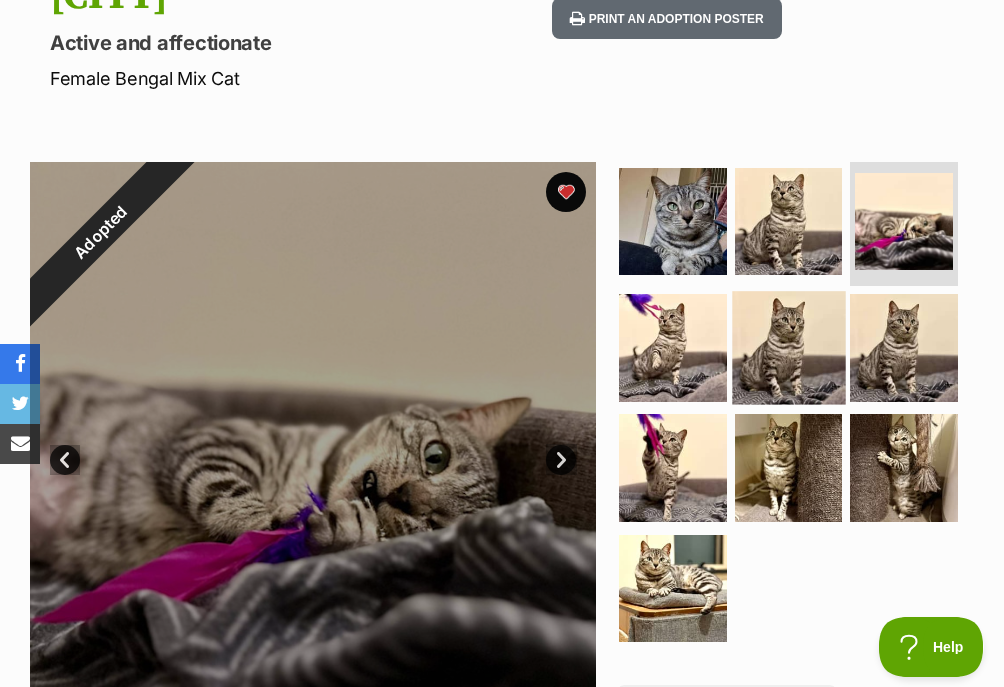 click at bounding box center (788, 347) 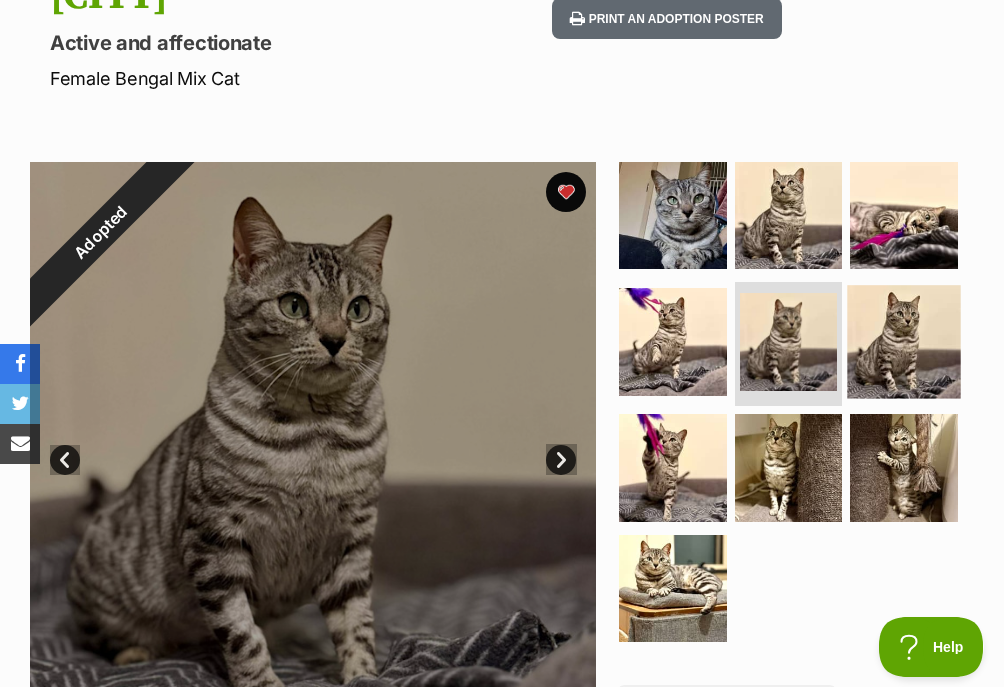 scroll, scrollTop: 400, scrollLeft: 0, axis: vertical 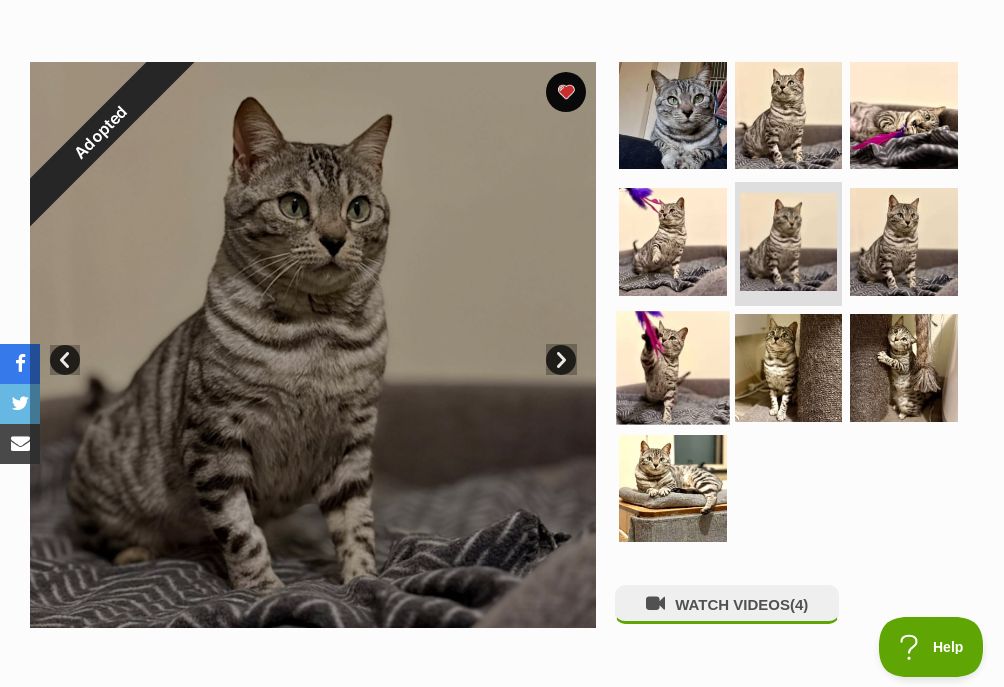 click at bounding box center (673, 368) 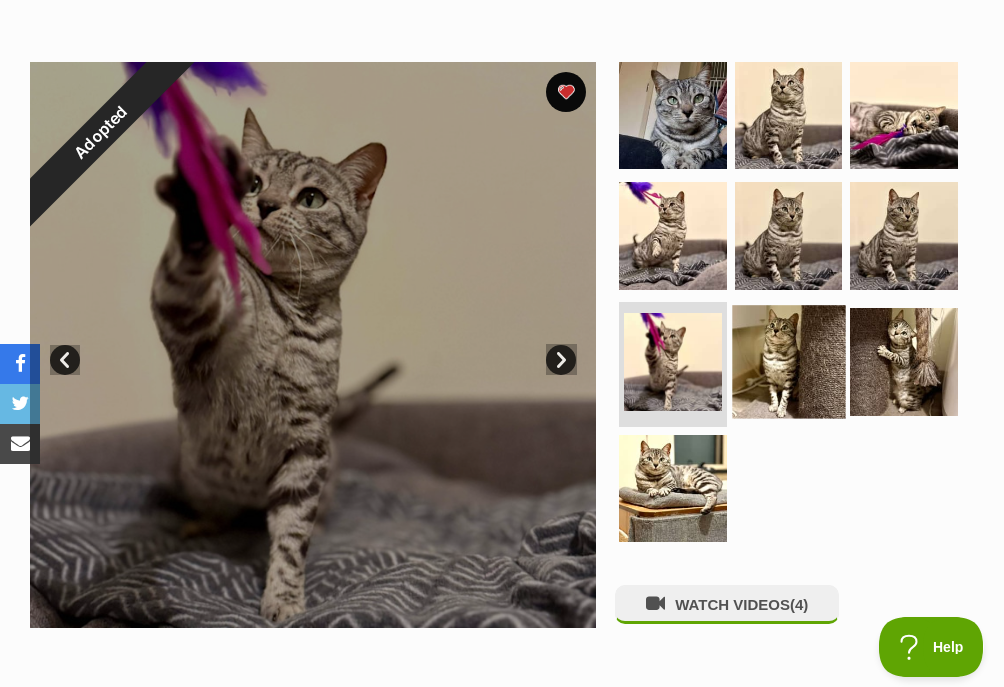 click at bounding box center (788, 362) 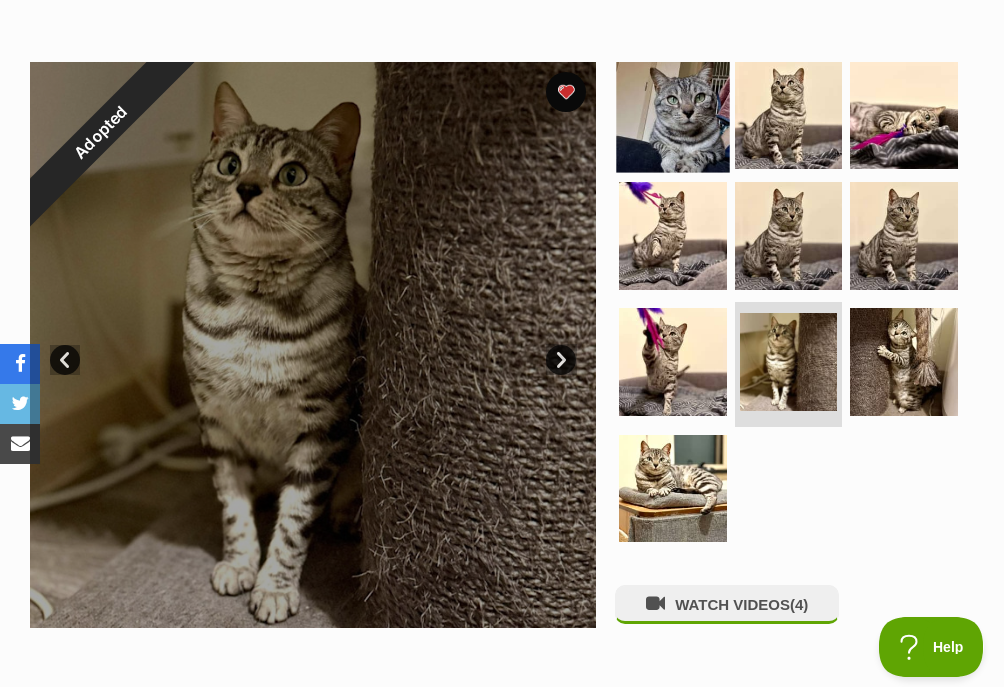 click at bounding box center (673, 115) 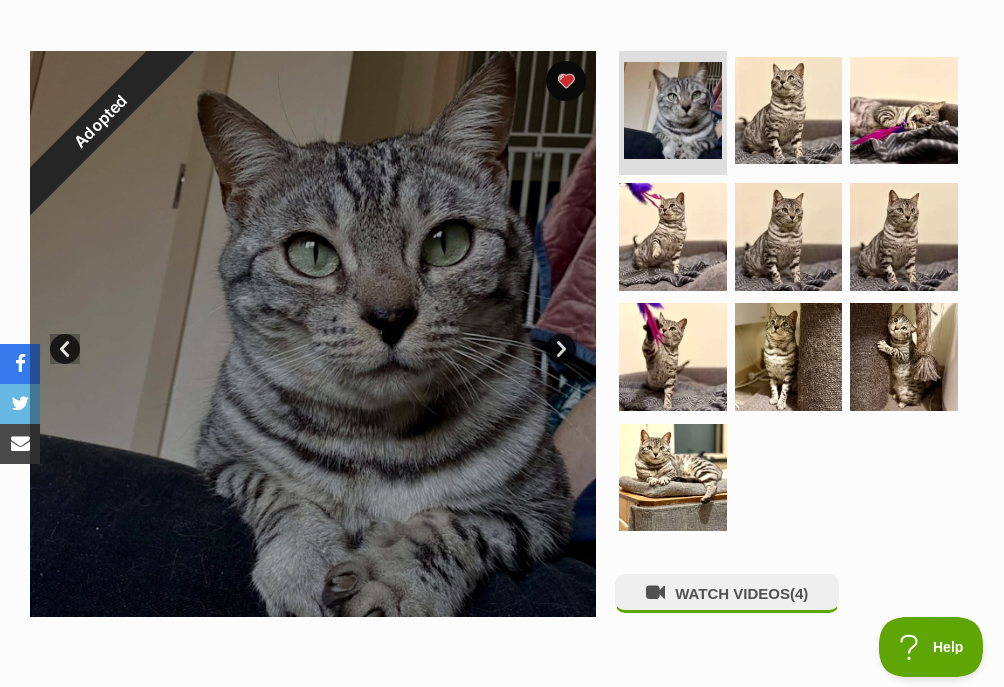 scroll, scrollTop: 400, scrollLeft: 0, axis: vertical 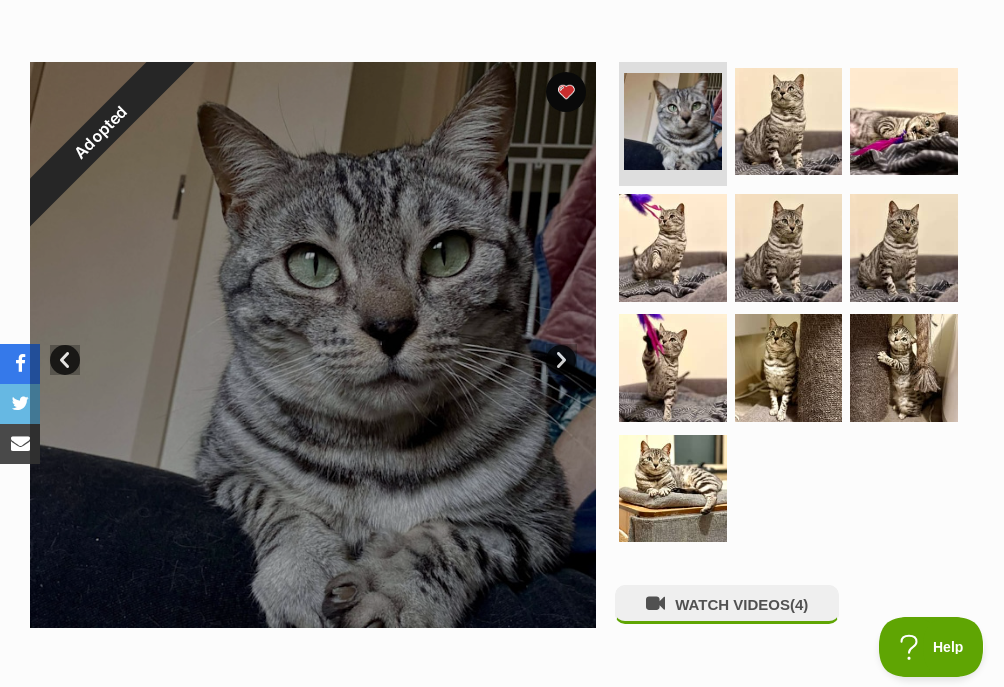 click on "Next" at bounding box center [561, 360] 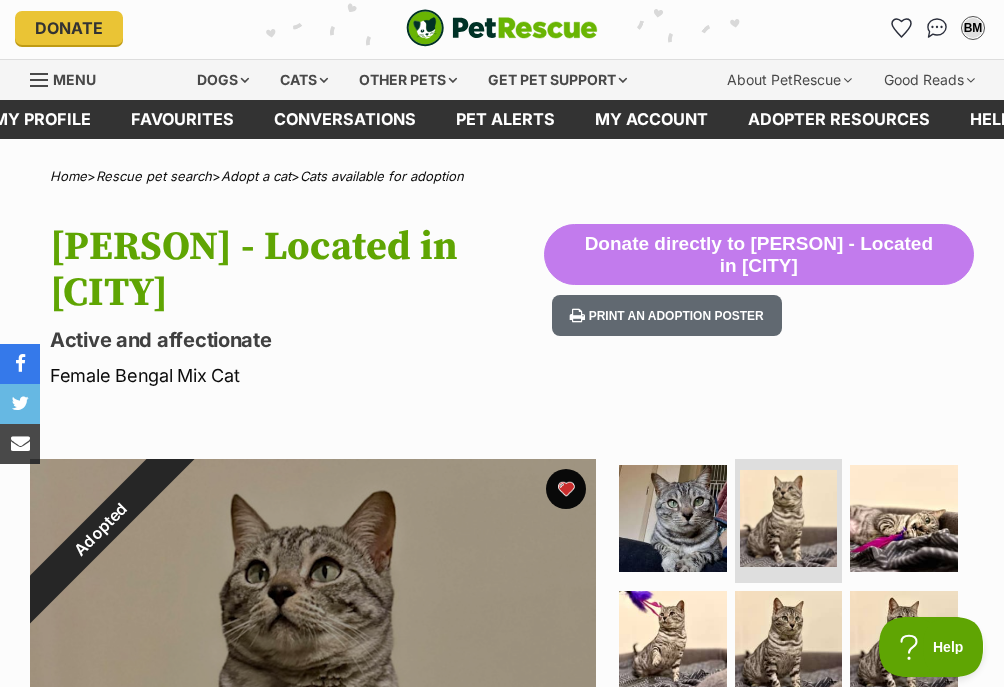 scroll, scrollTop: 0, scrollLeft: 0, axis: both 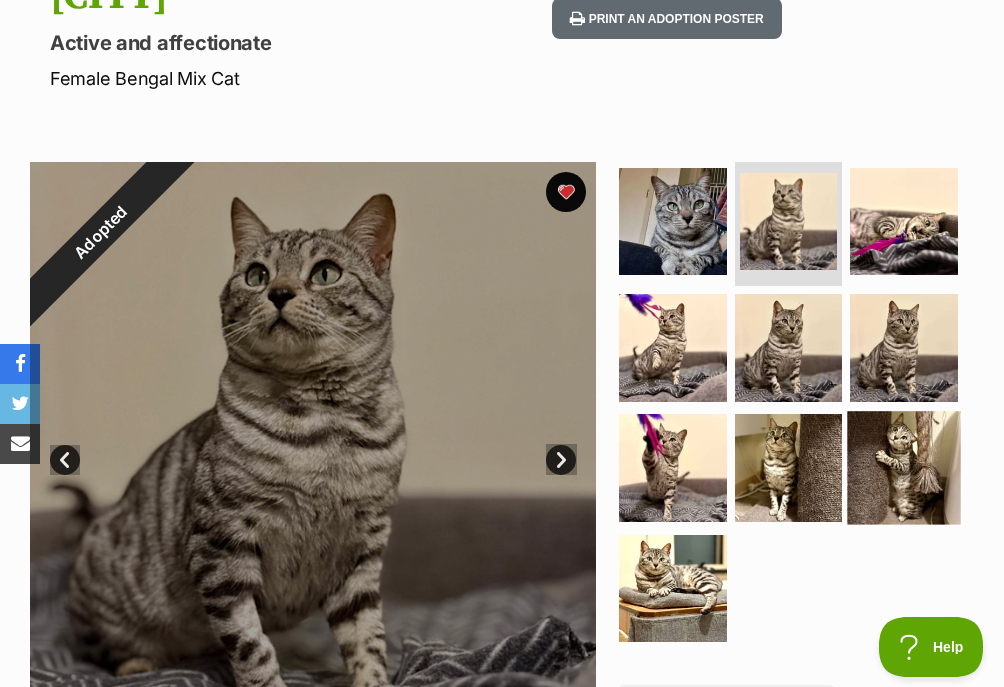 click at bounding box center [904, 468] 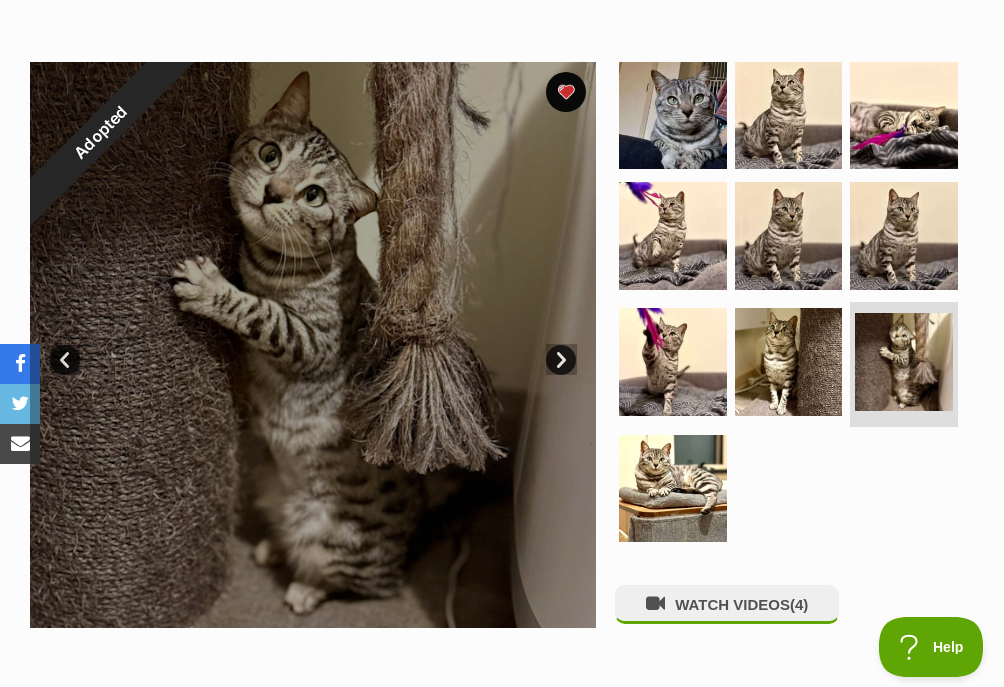scroll, scrollTop: 0, scrollLeft: 0, axis: both 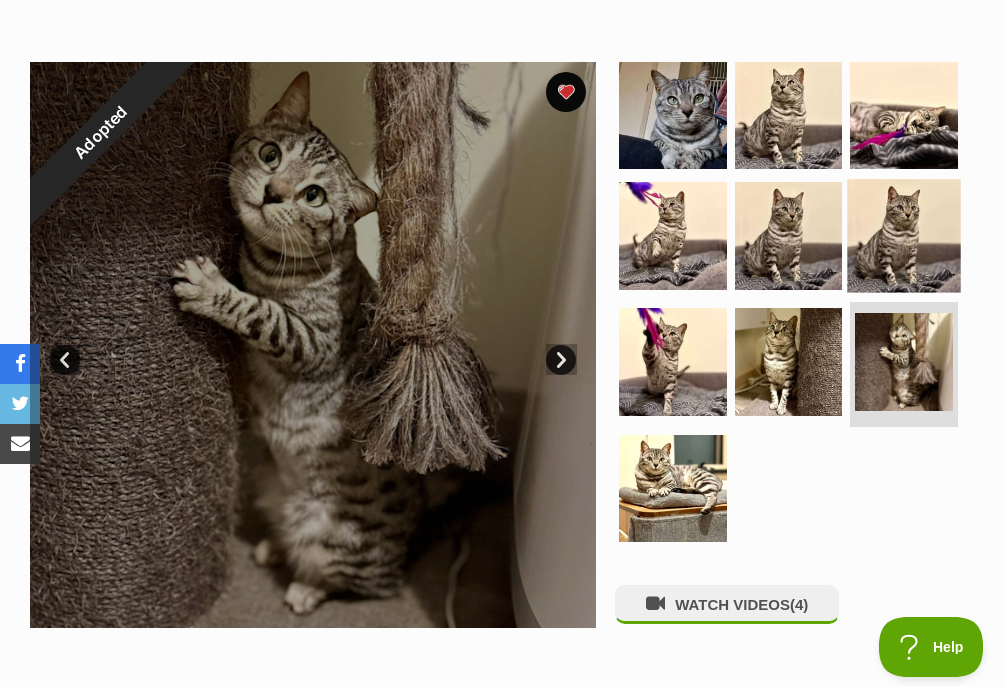 click at bounding box center (904, 235) 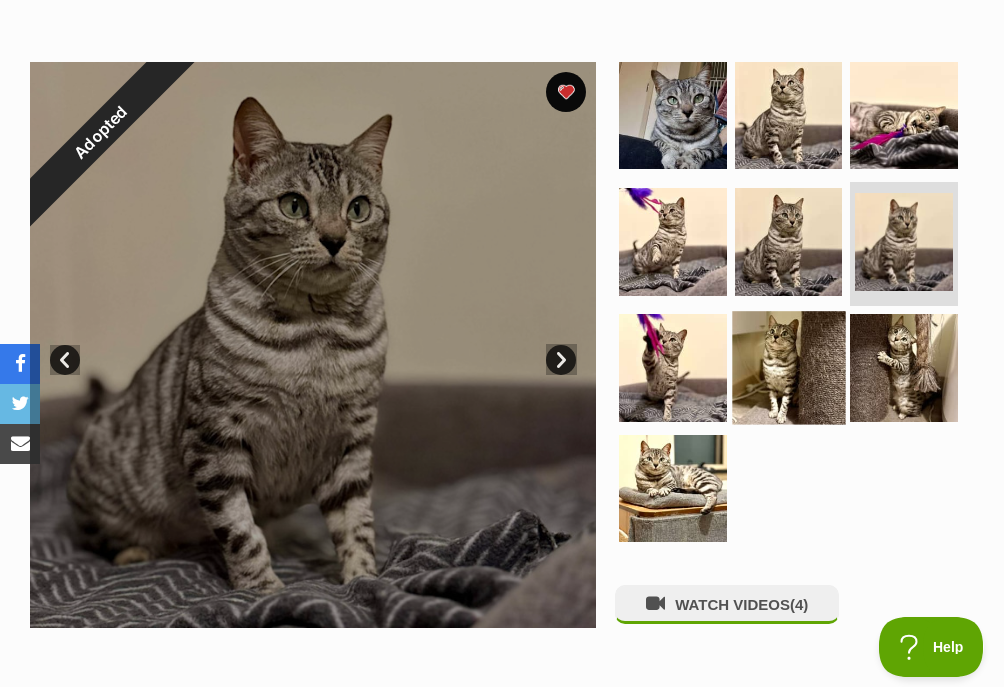 click at bounding box center [788, 368] 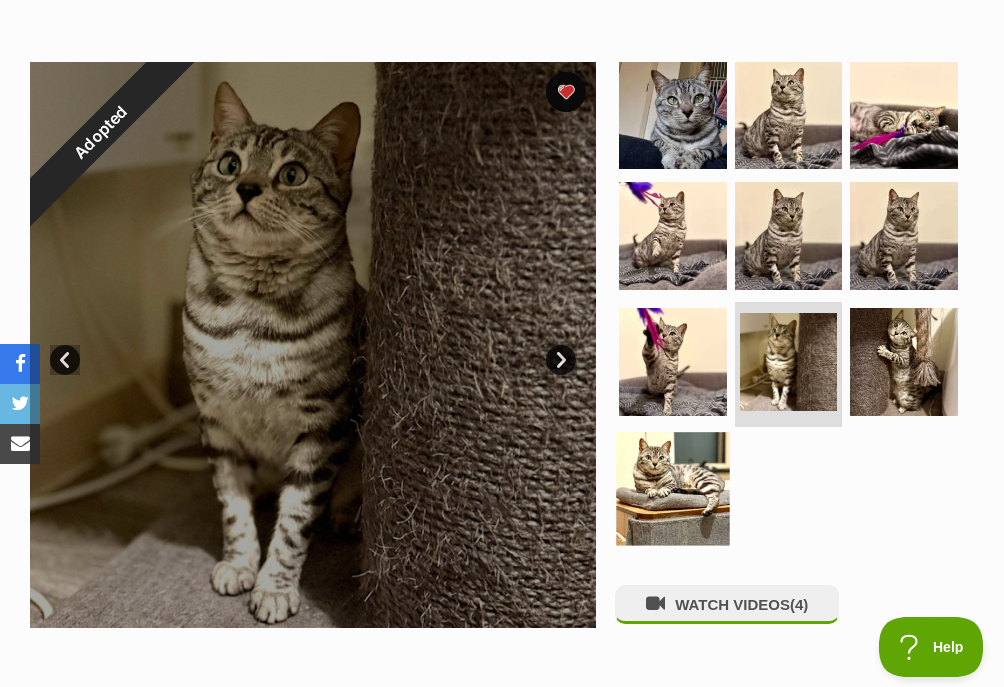click at bounding box center [673, 488] 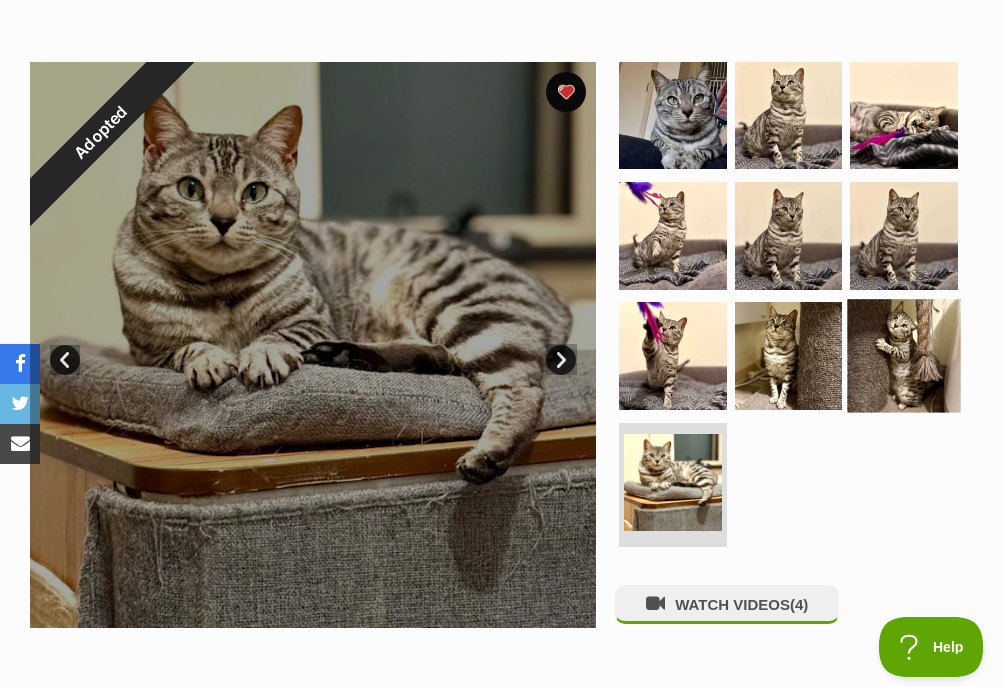 click at bounding box center [904, 356] 